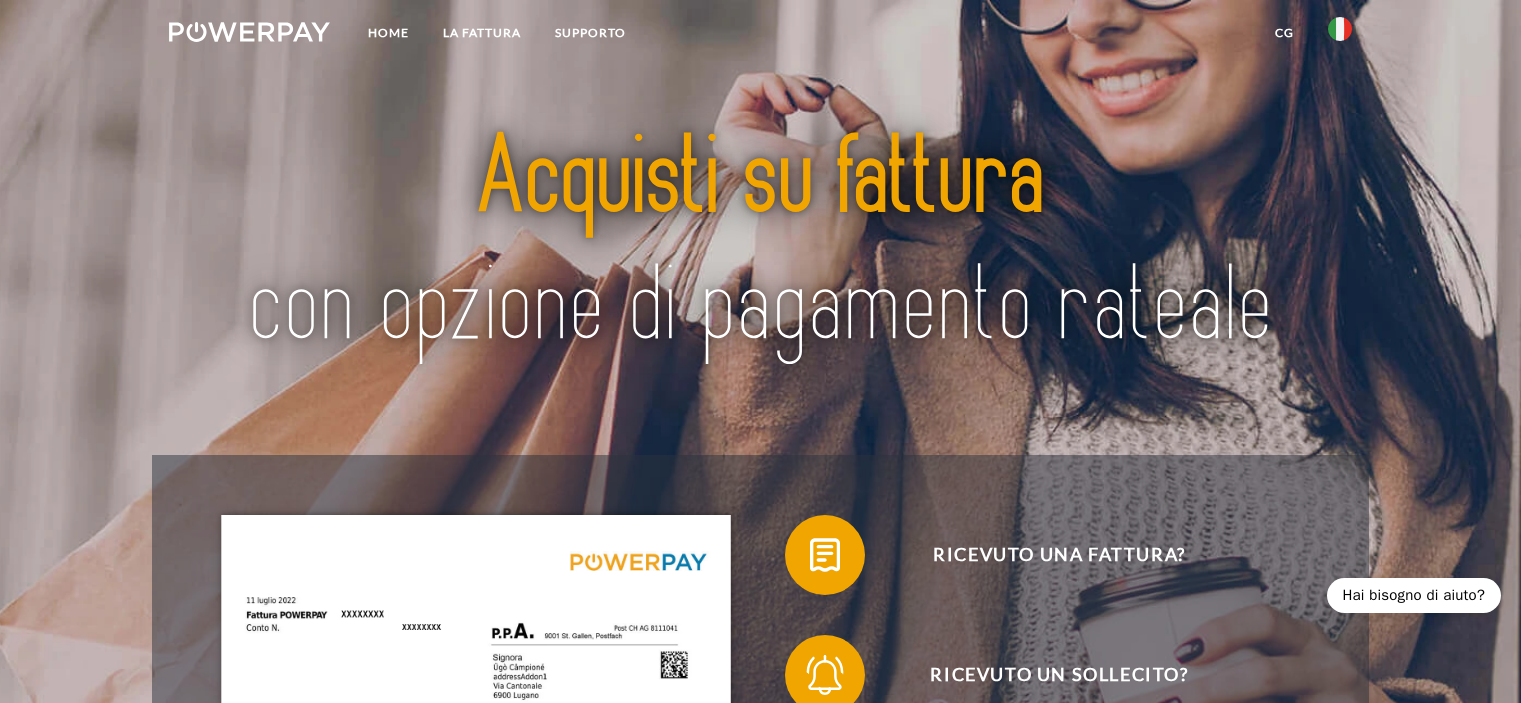 scroll, scrollTop: 0, scrollLeft: 0, axis: both 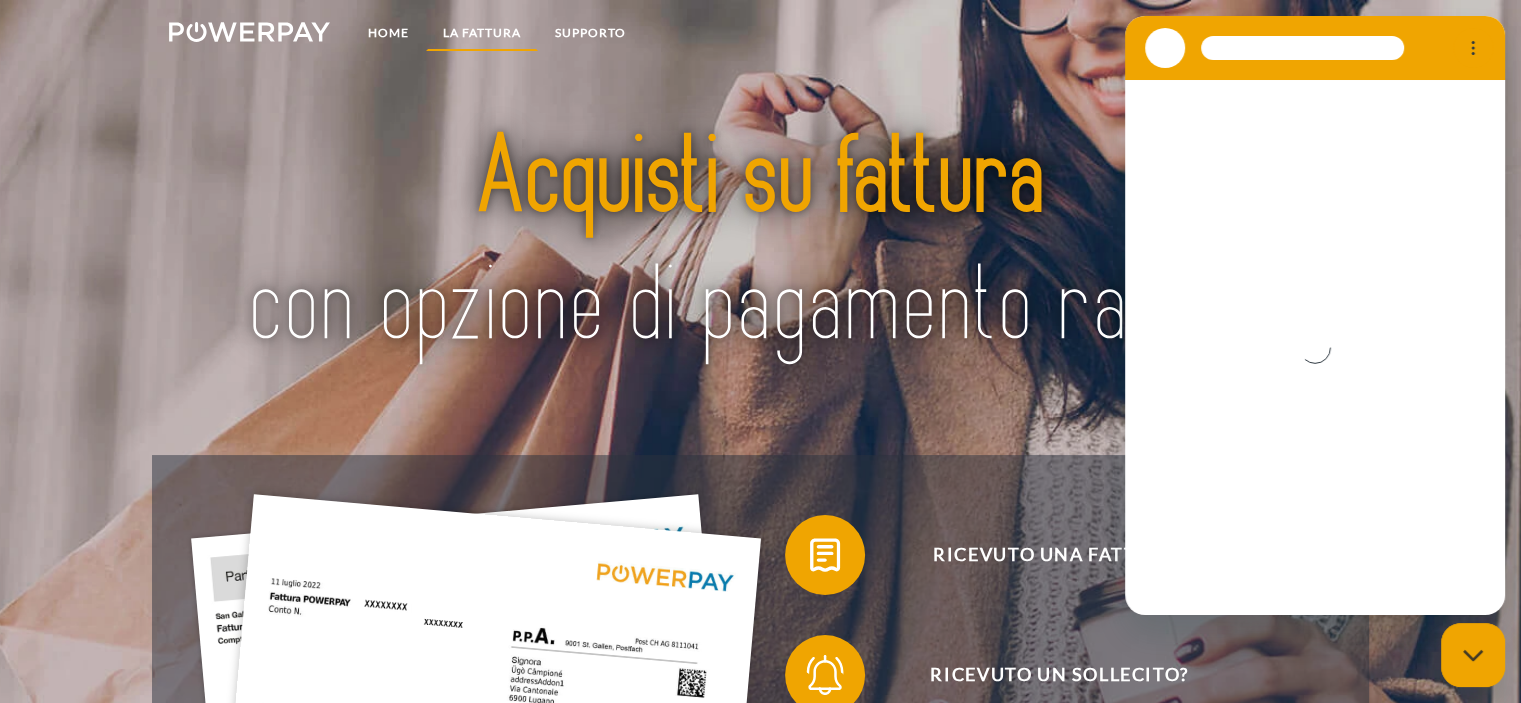click on "LA FATTURA" at bounding box center (482, 33) 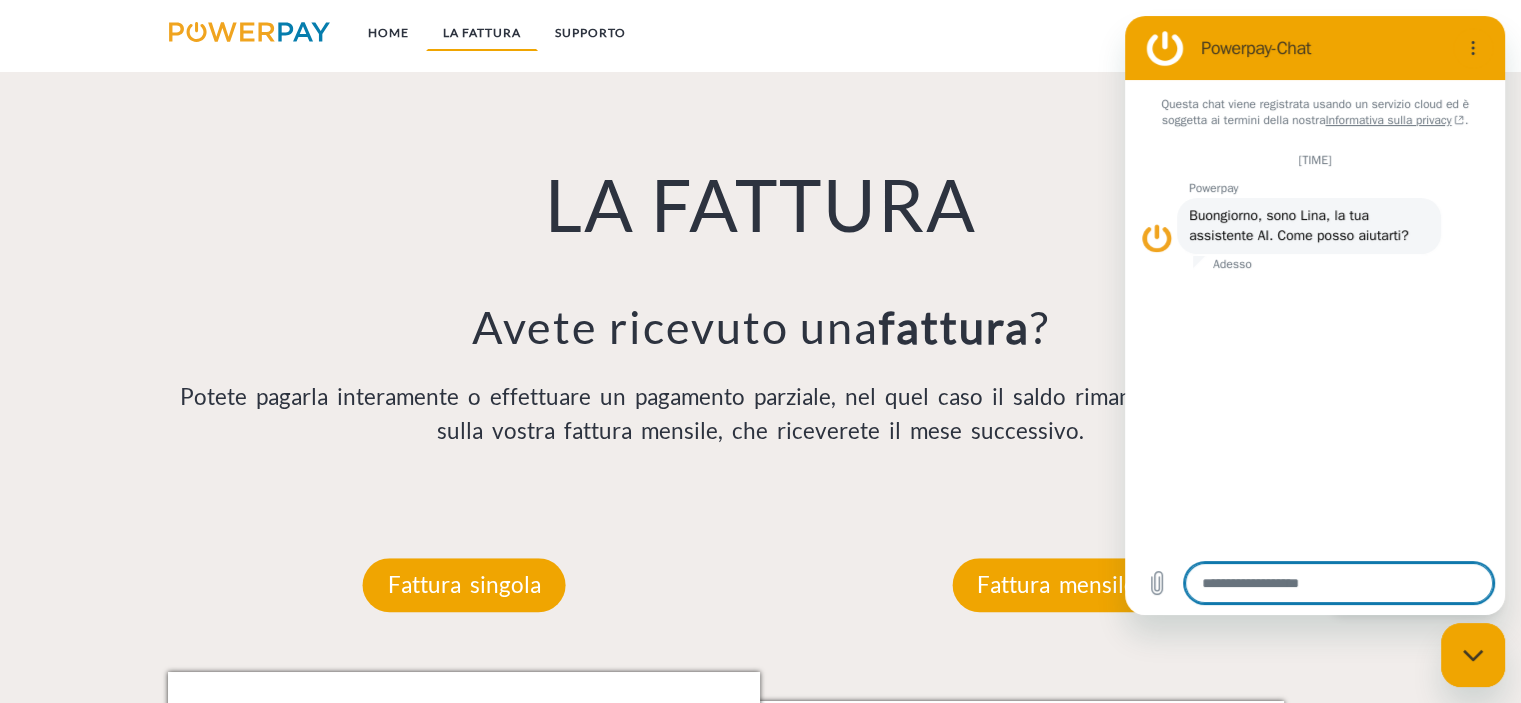 scroll, scrollTop: 1394, scrollLeft: 0, axis: vertical 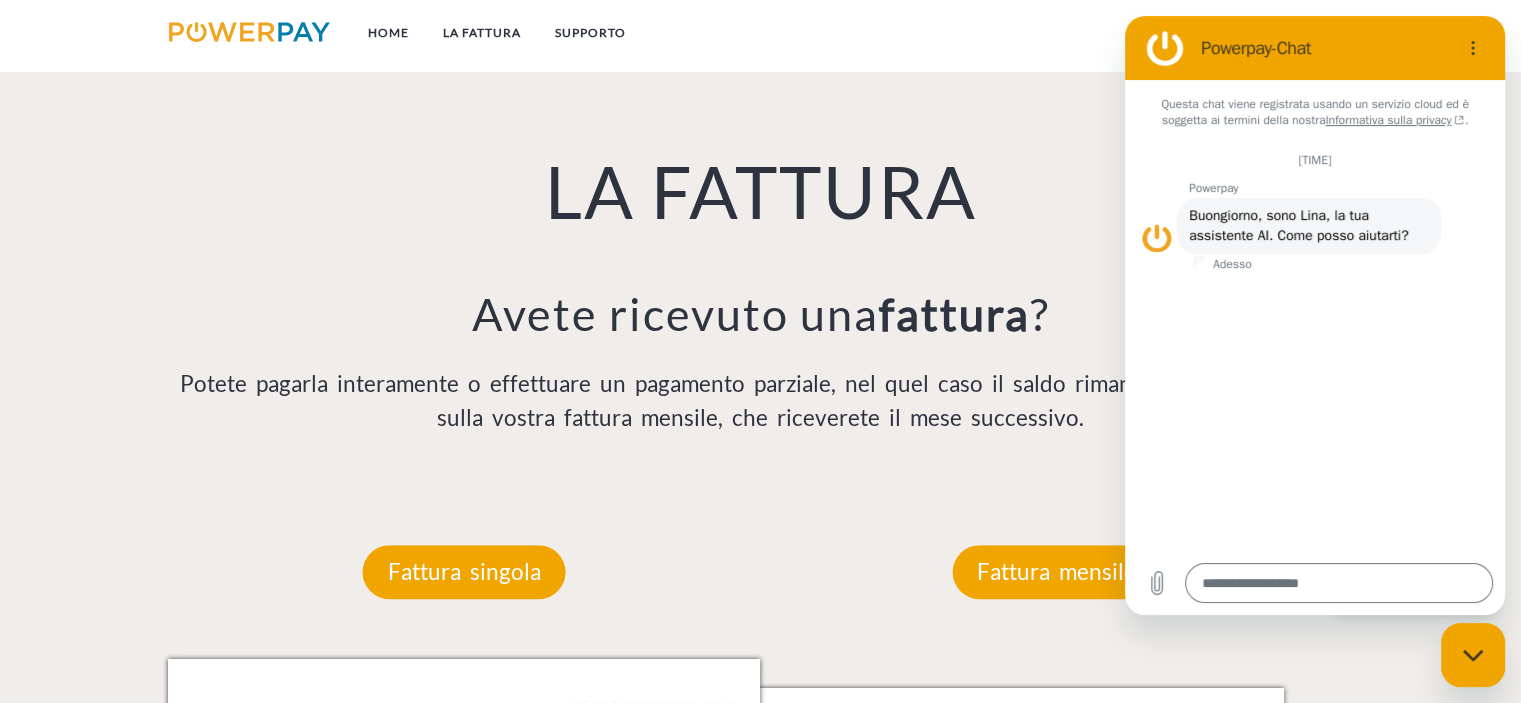 click on "Fattura singola
Fattura singola
N°di fattura e conto
Il suo numero di fattura e conto. Indichi tali numeri quando richiede chiarimenti per iscritto o per telefono.
[ADDRESS]
Indichi il suo indirizzo attuale per evitare costi di rispedizione.
Partner POWERPAY
Qui può vedere da quale partner POWERPAY ha acquistato online, con cellulare o sul posto. Vedrà anche il numero di riferimento dell'ordine.
Importo totale
L'importo totale della fattura non saldata. Può versare con il bollettino di pagamento qui sotto (inserisca il relative importo totale).
Importo minimo" at bounding box center (464, 992) 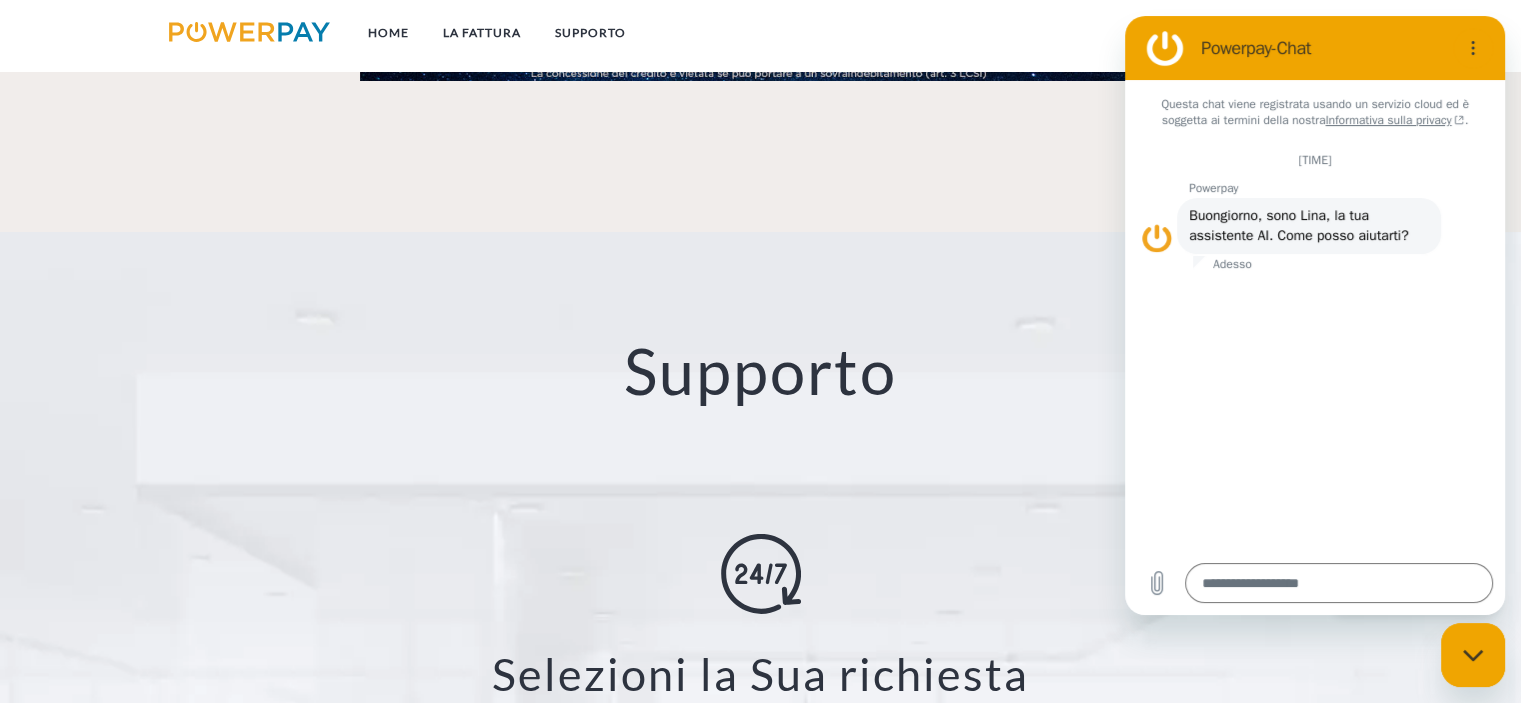 scroll, scrollTop: 3794, scrollLeft: 0, axis: vertical 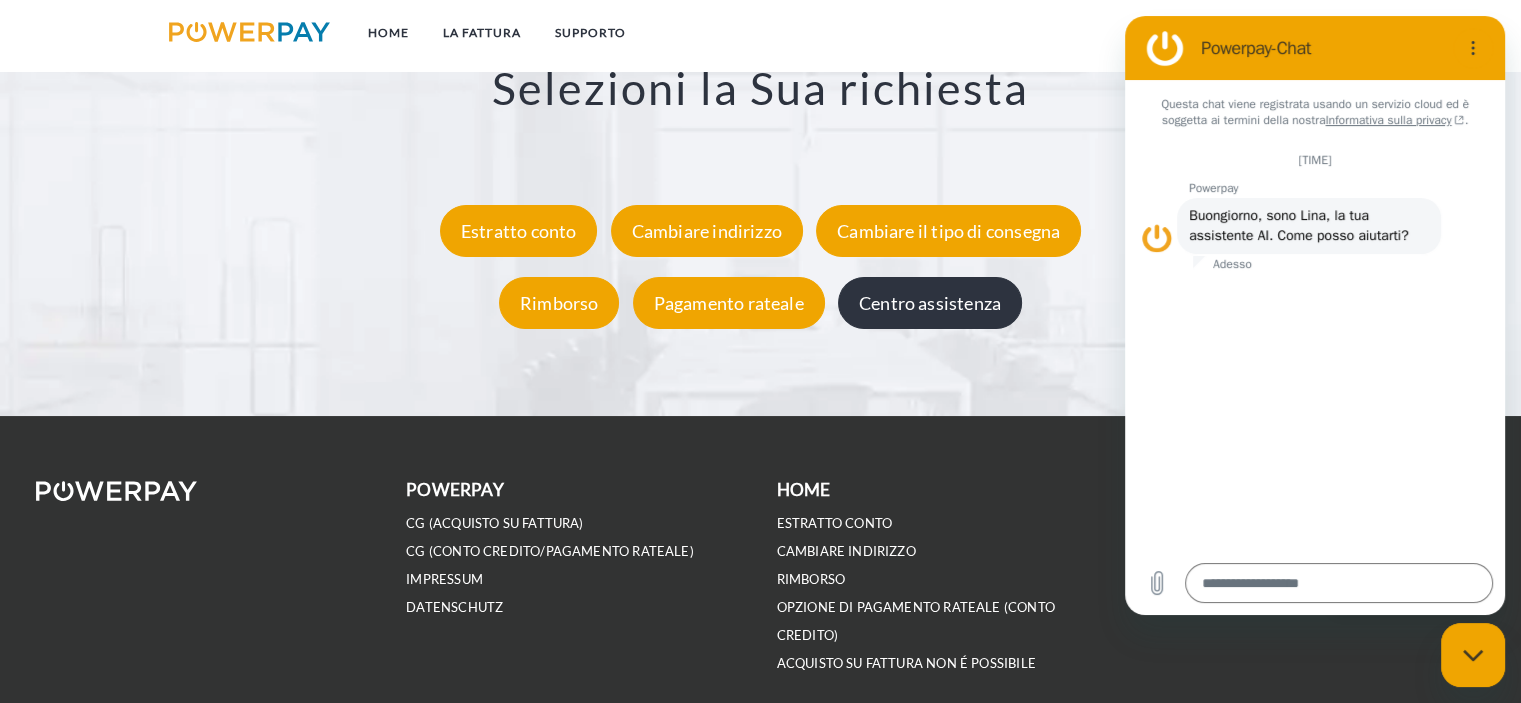 click on "Centro assistenza" at bounding box center [930, 302] 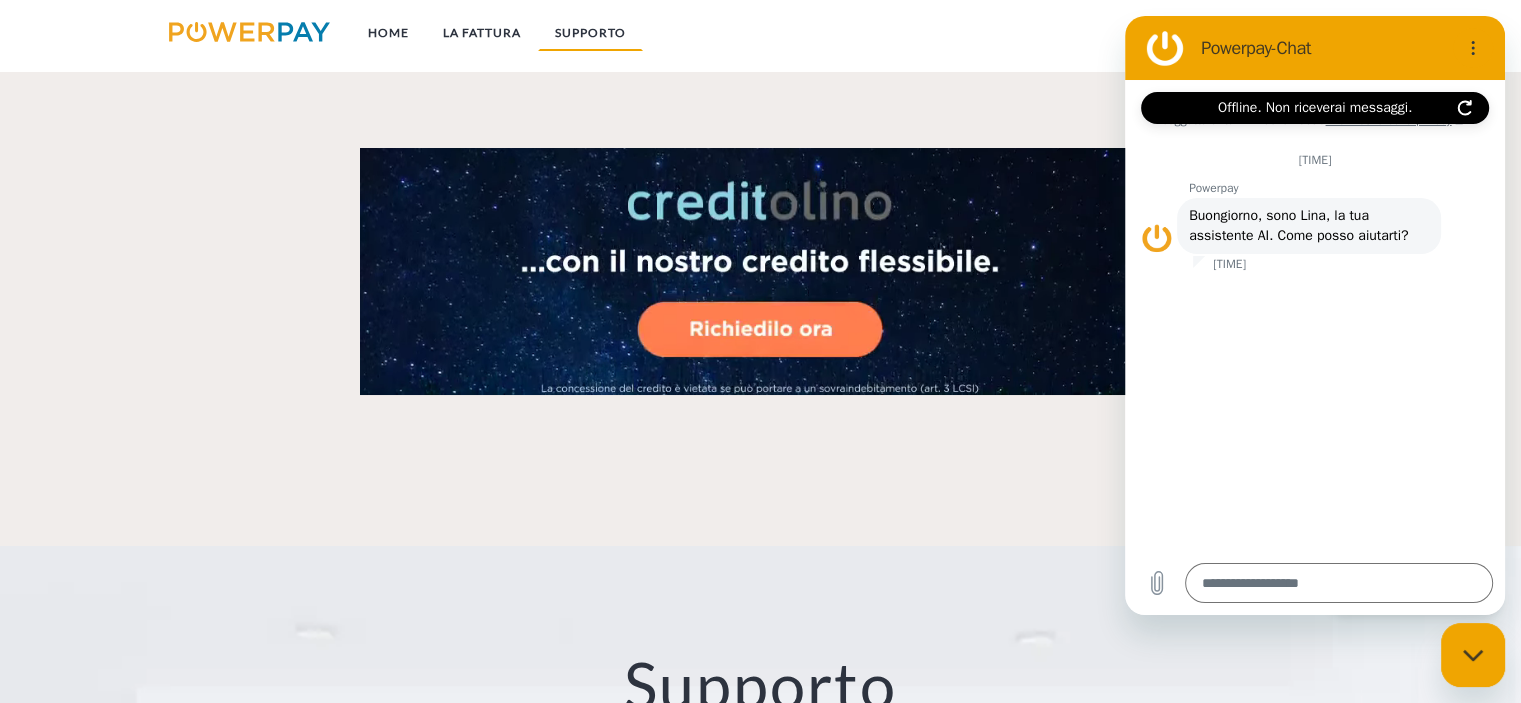 click on "Supporto" at bounding box center (590, 33) 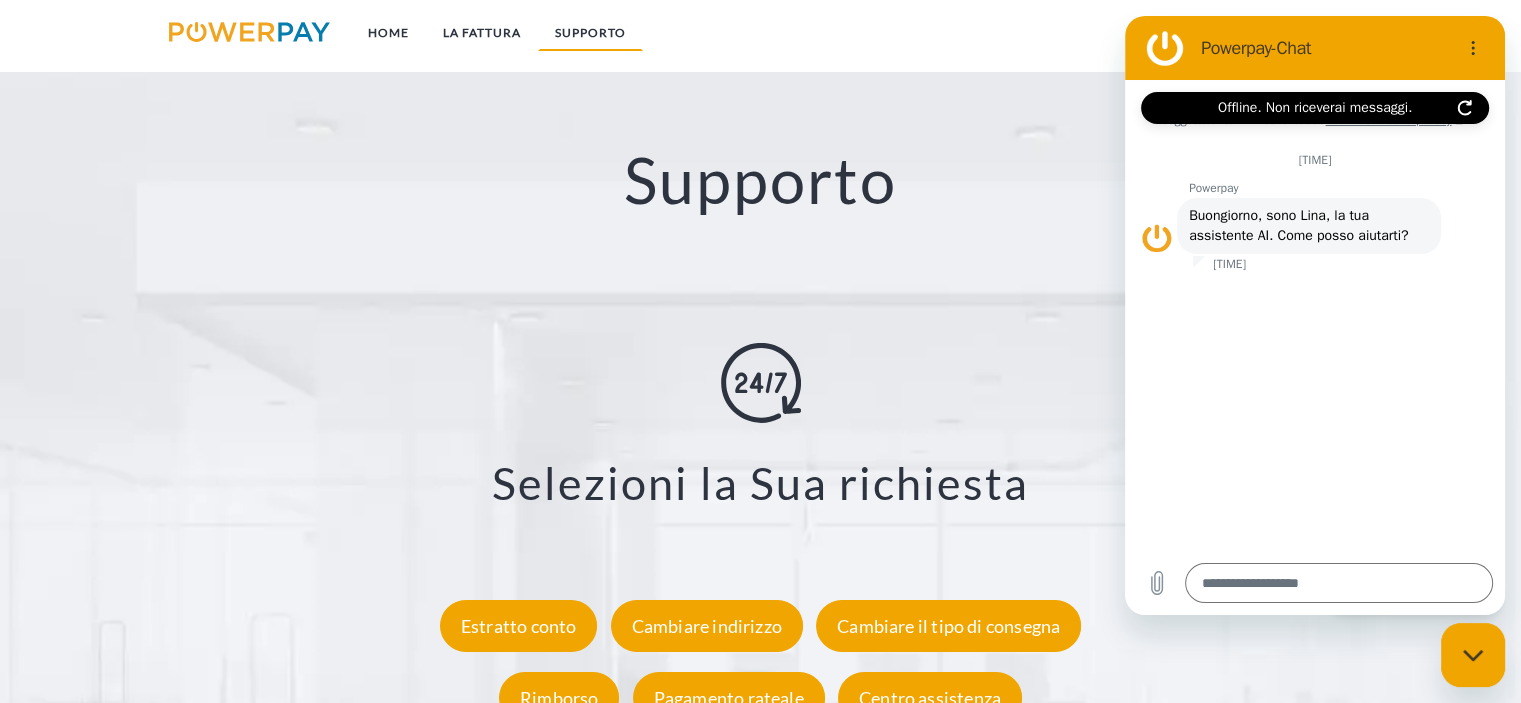 scroll, scrollTop: 3444, scrollLeft: 0, axis: vertical 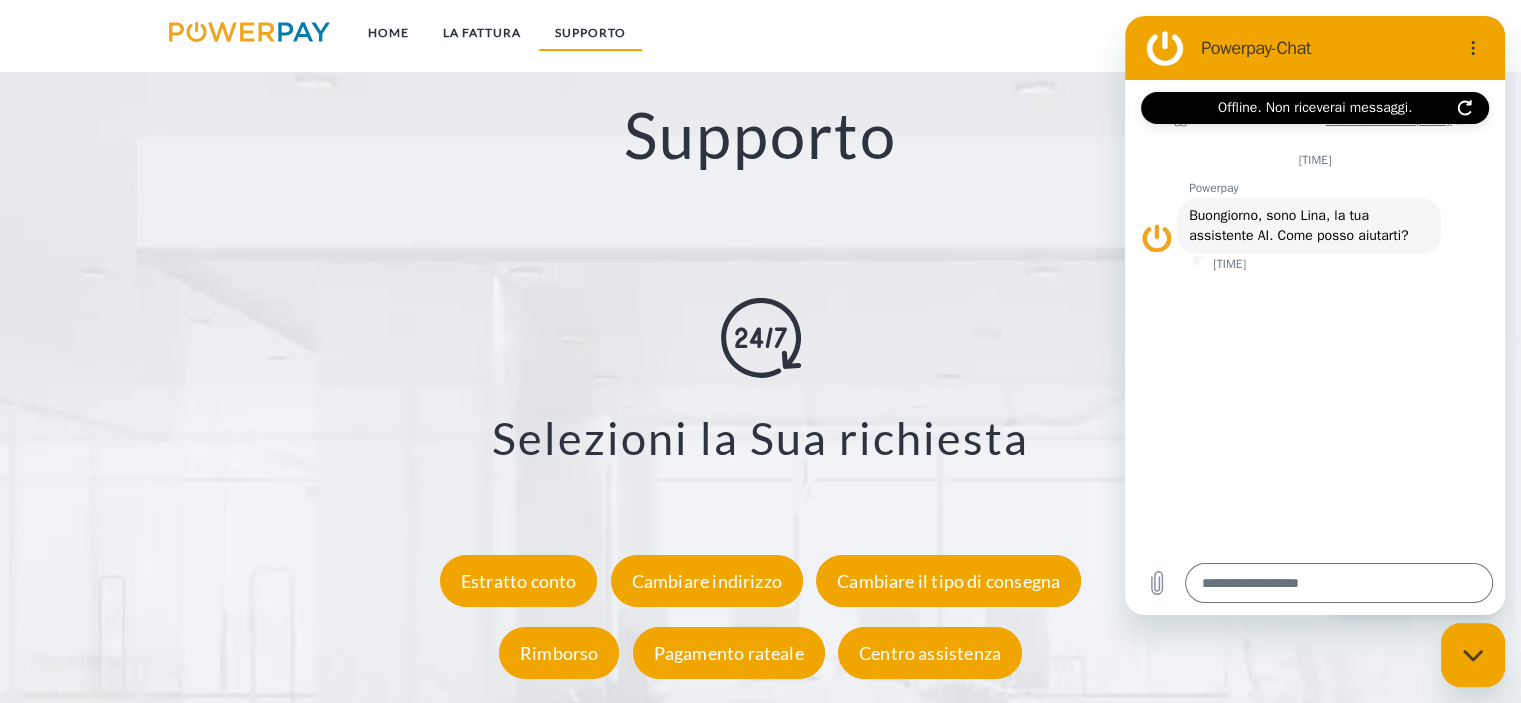 click on "Supporto" at bounding box center (590, 33) 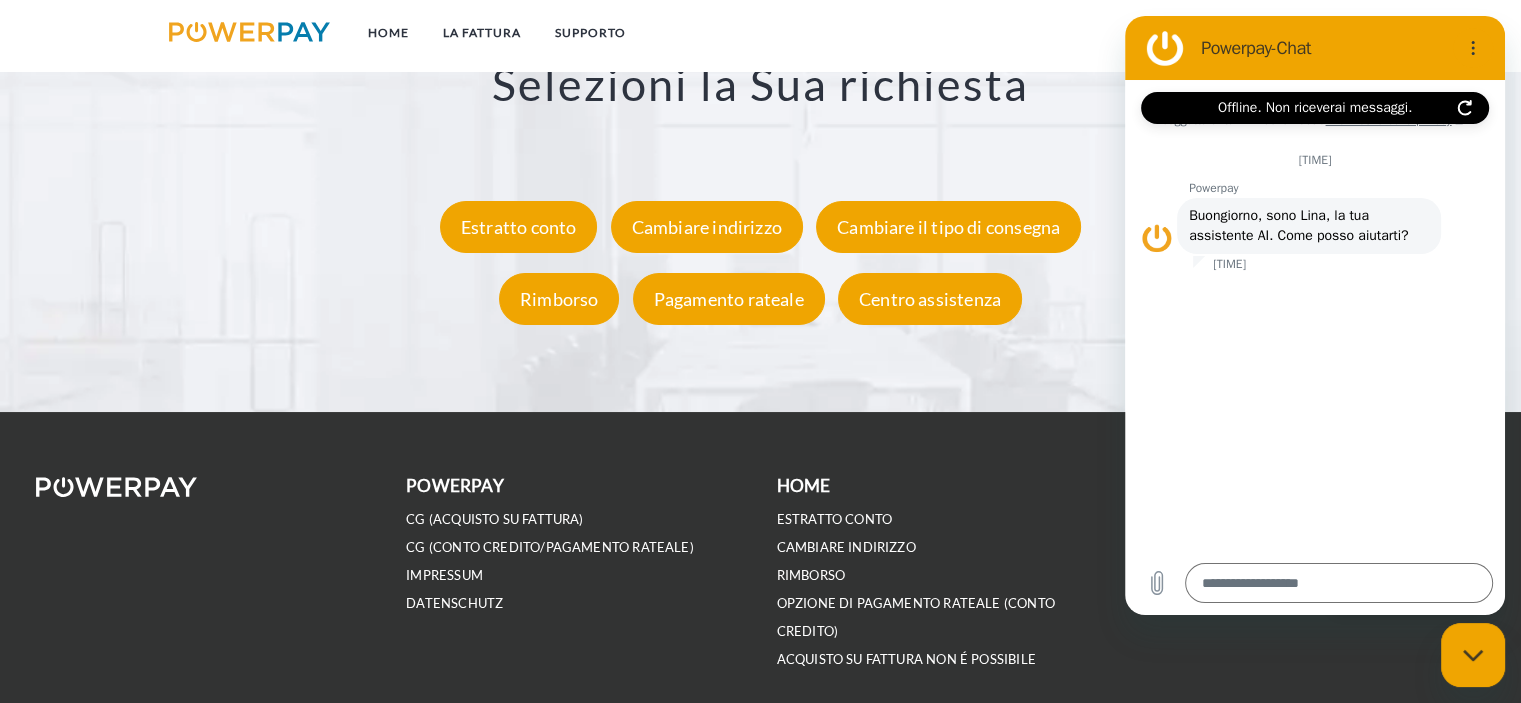 scroll, scrollTop: 3844, scrollLeft: 0, axis: vertical 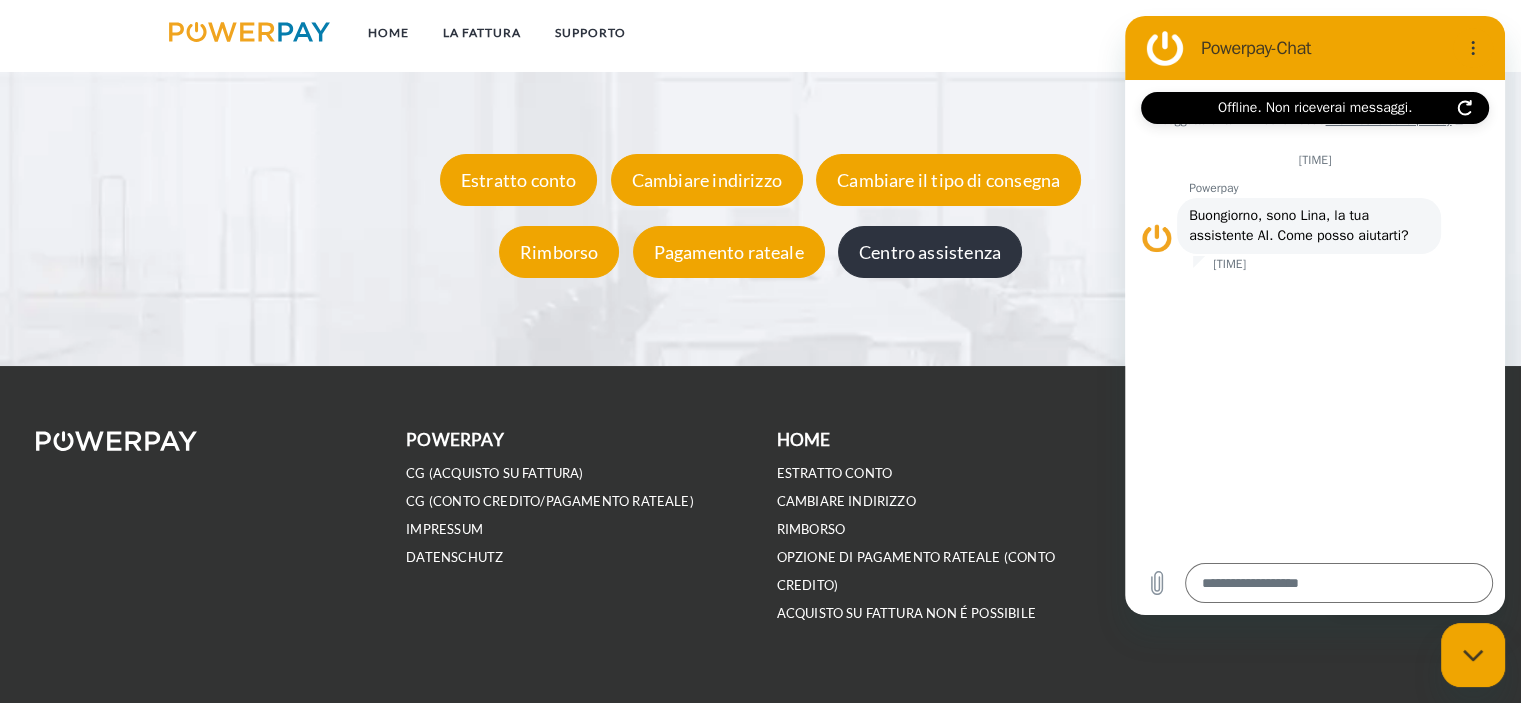 click on "Centro assistenza" at bounding box center [930, 252] 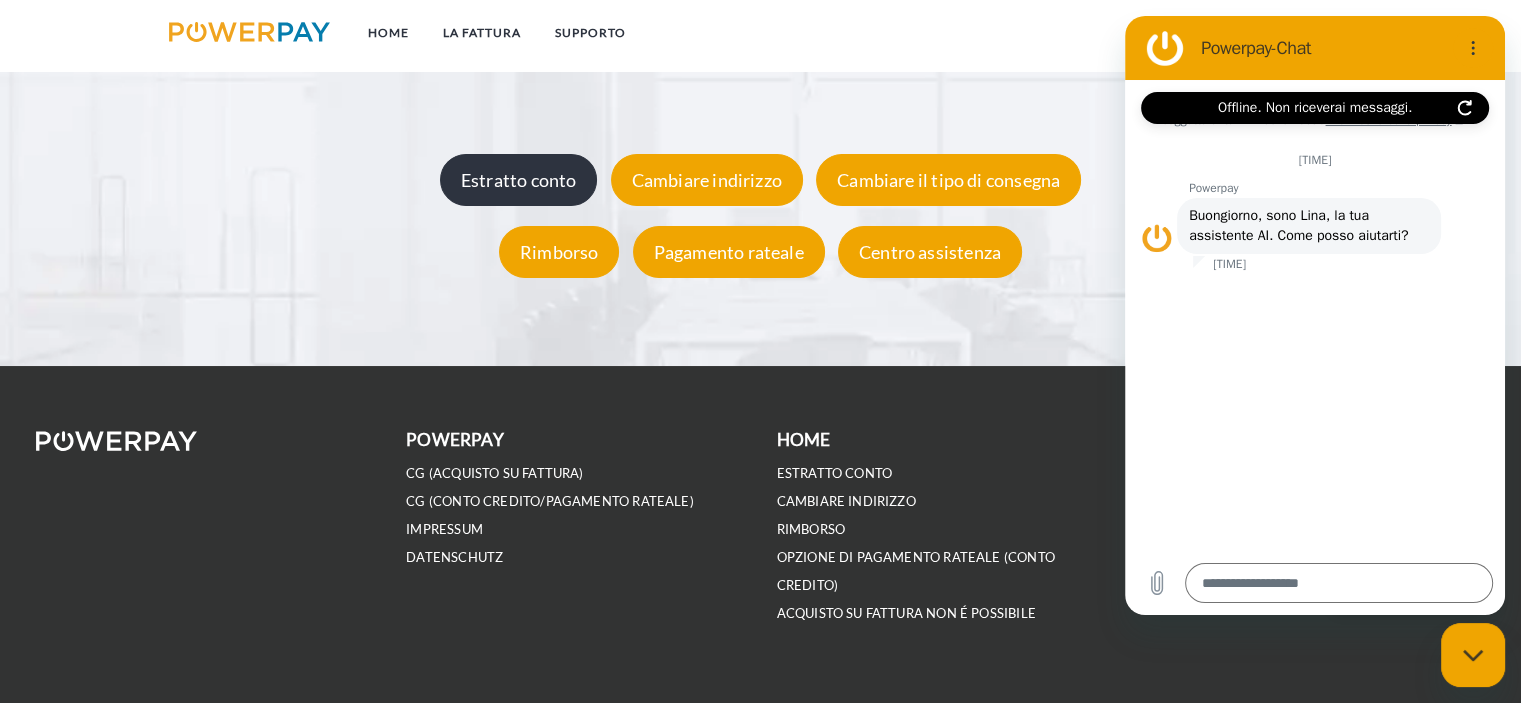 type on "*" 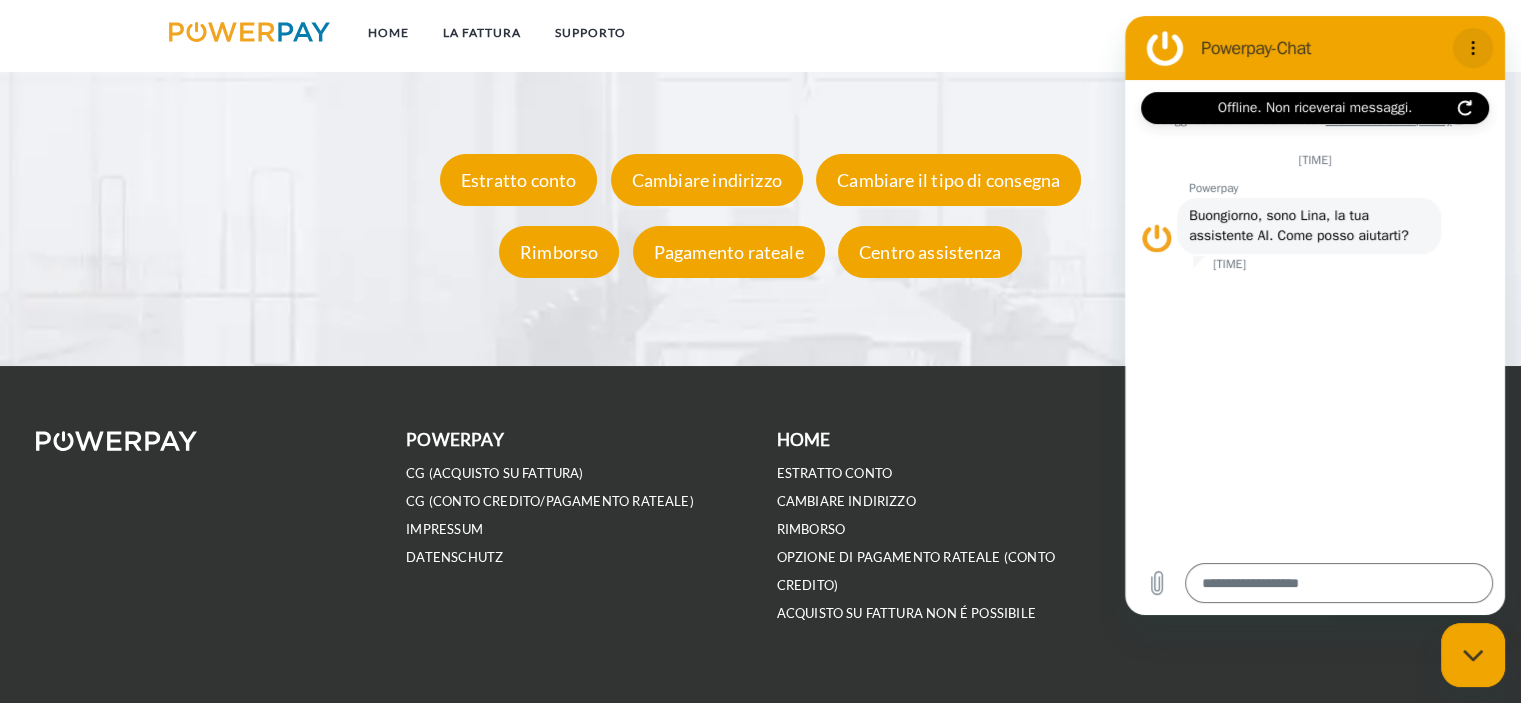 click 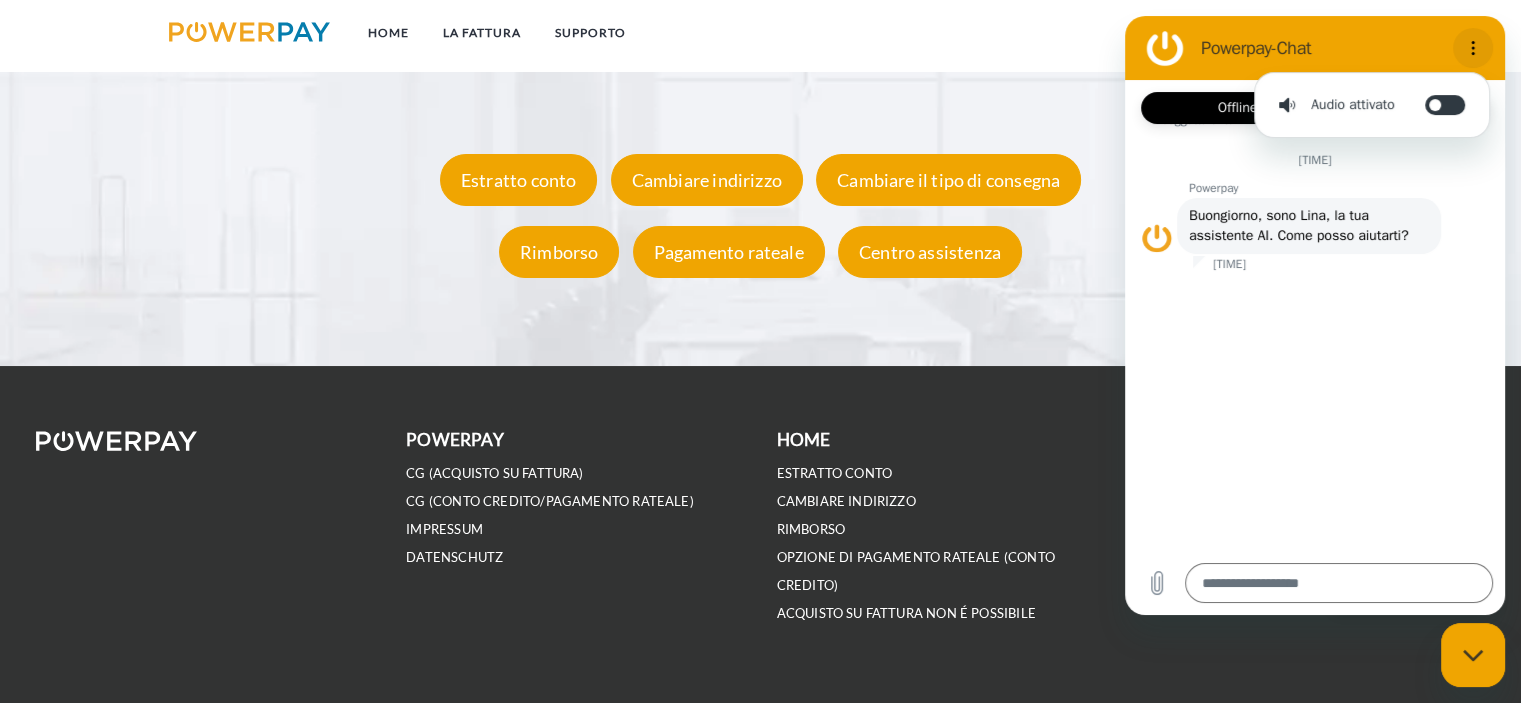 click 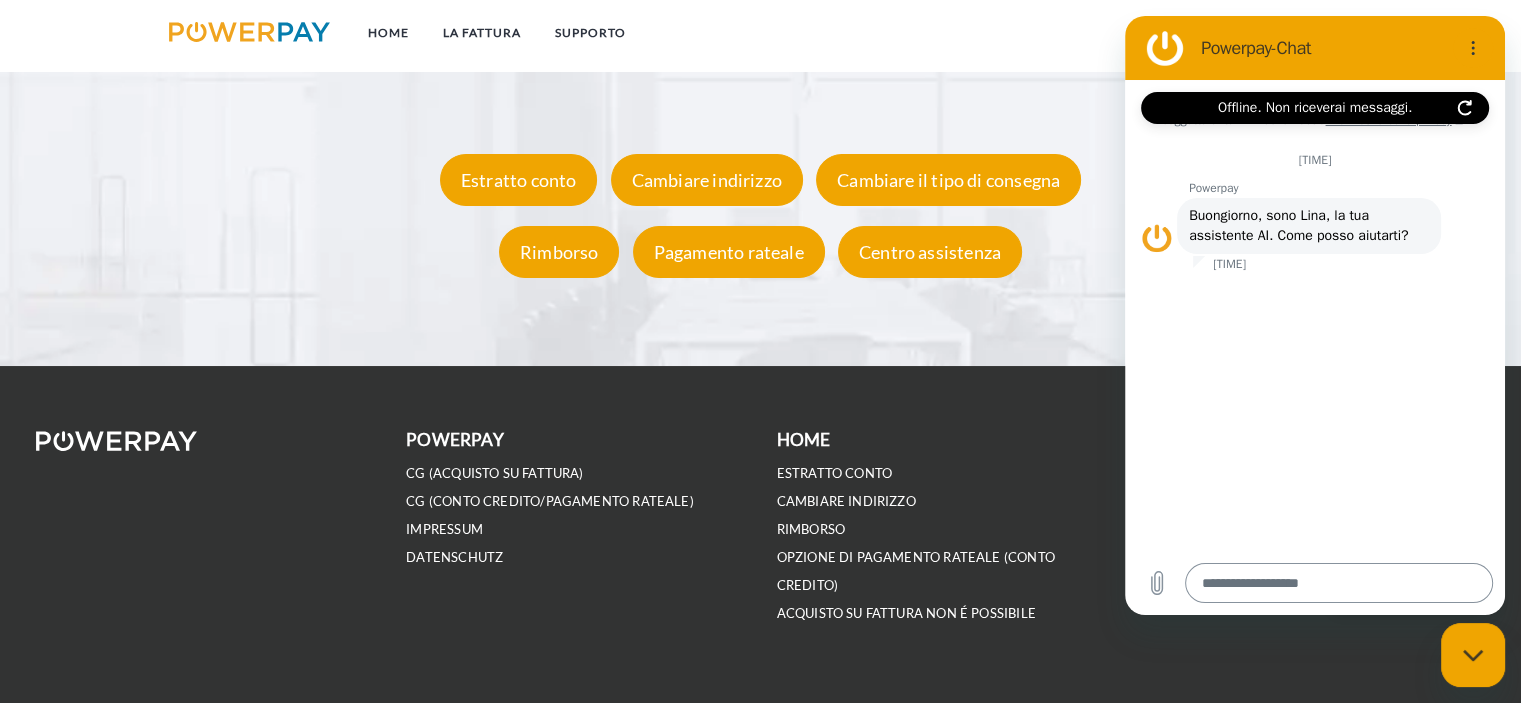 click at bounding box center [1339, 583] 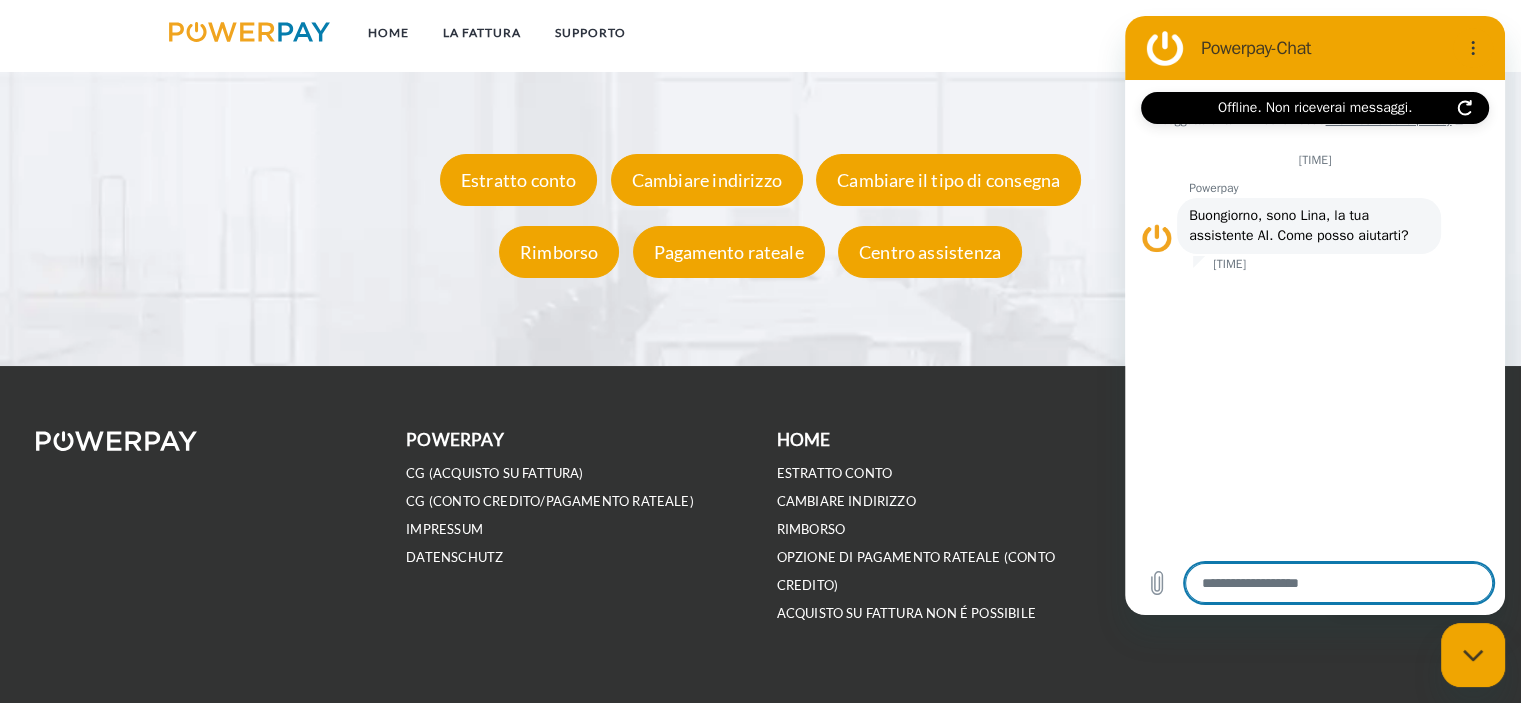 type on "*" 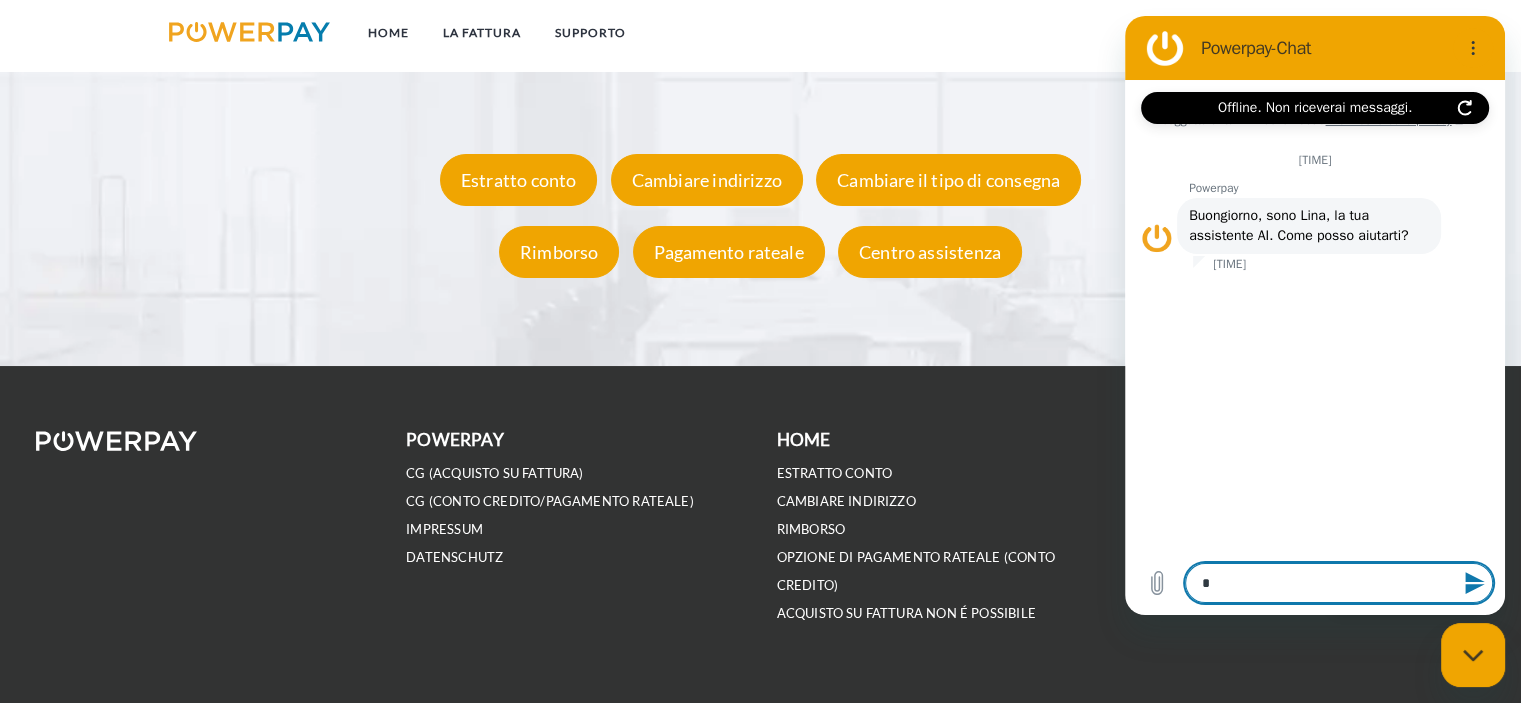 type on "**" 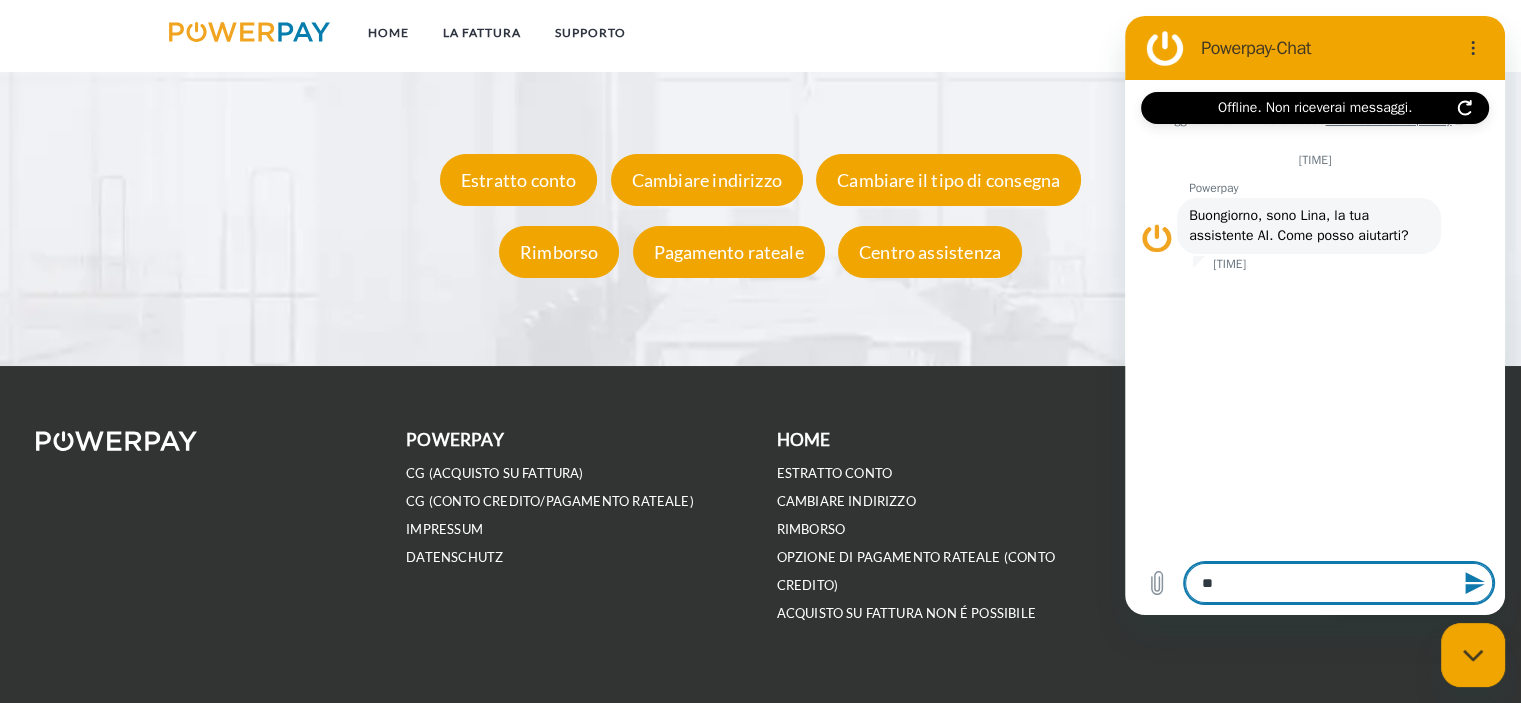 type on "***" 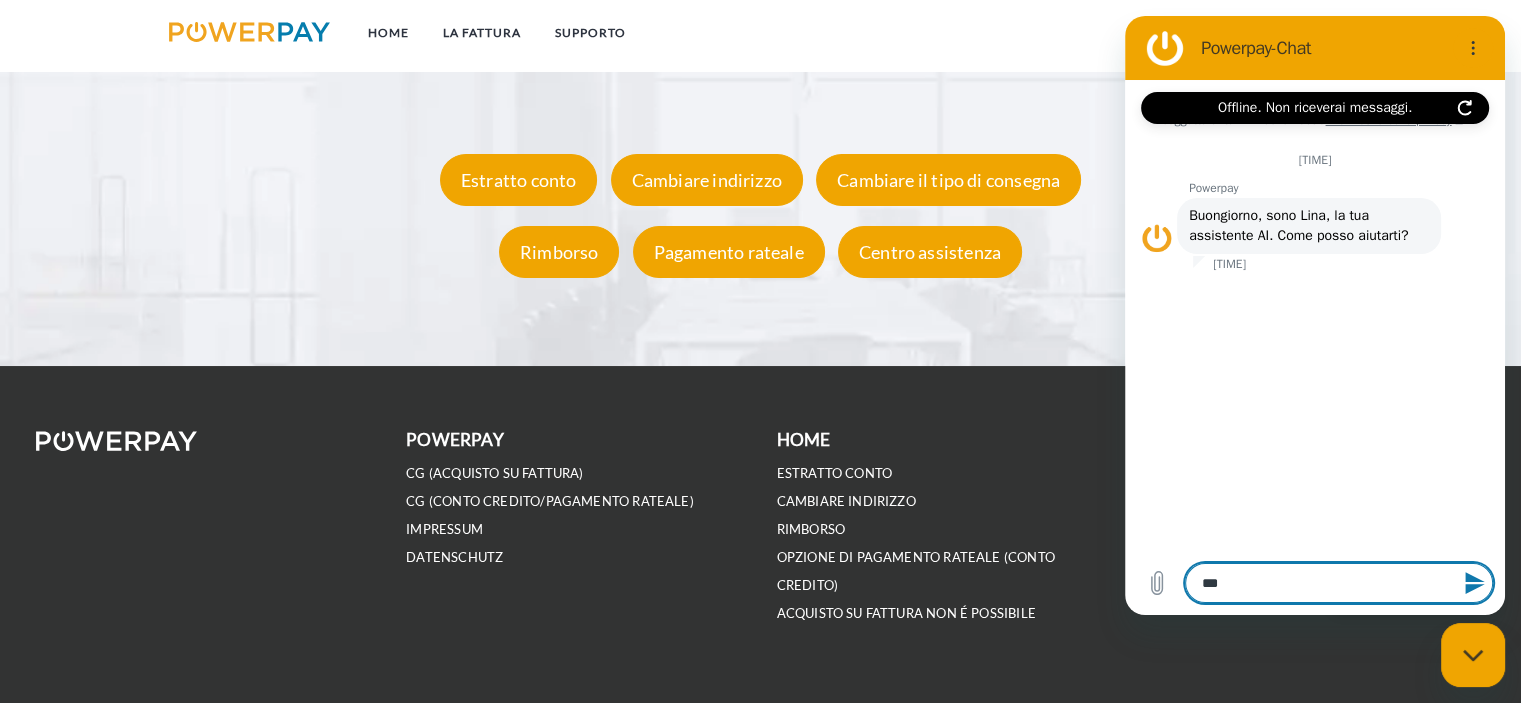 type on "****" 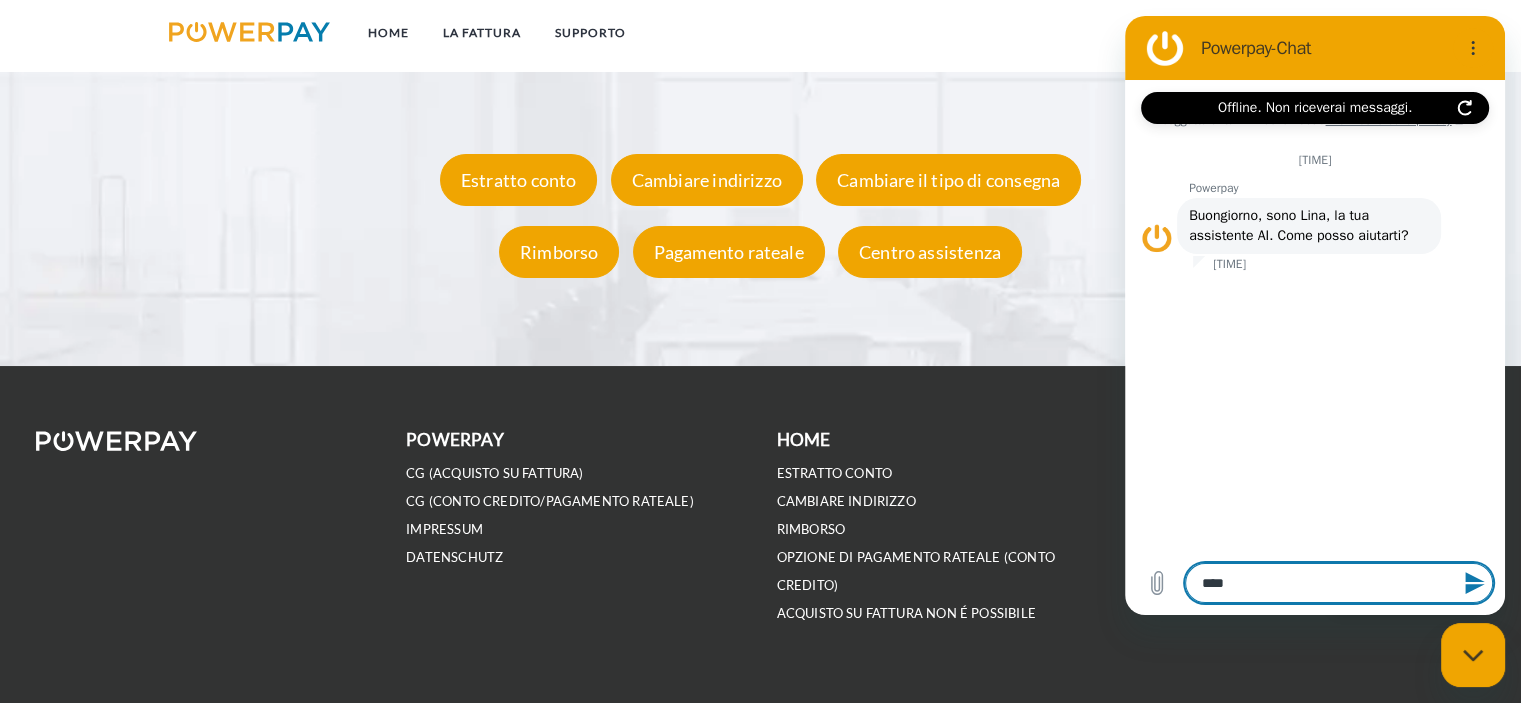 type on "*****" 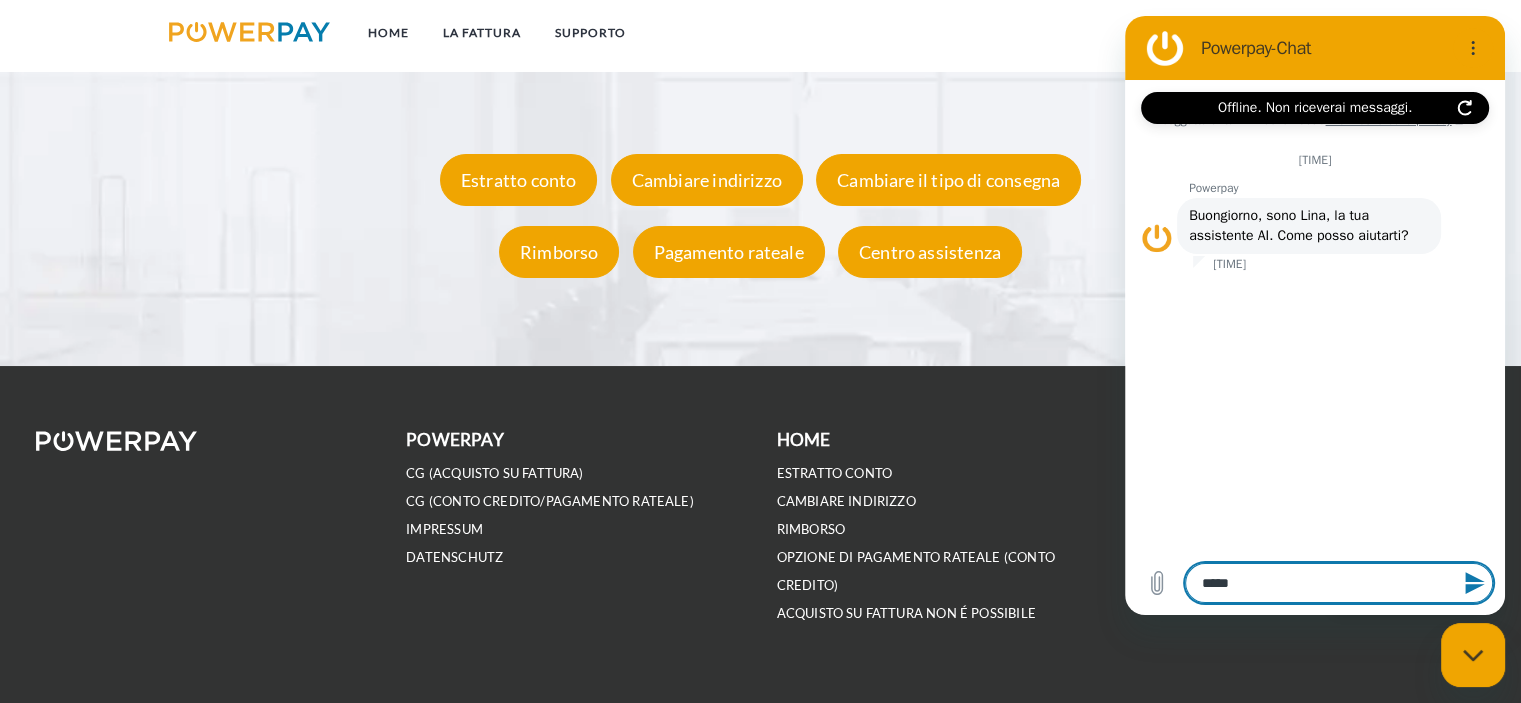 type on "******" 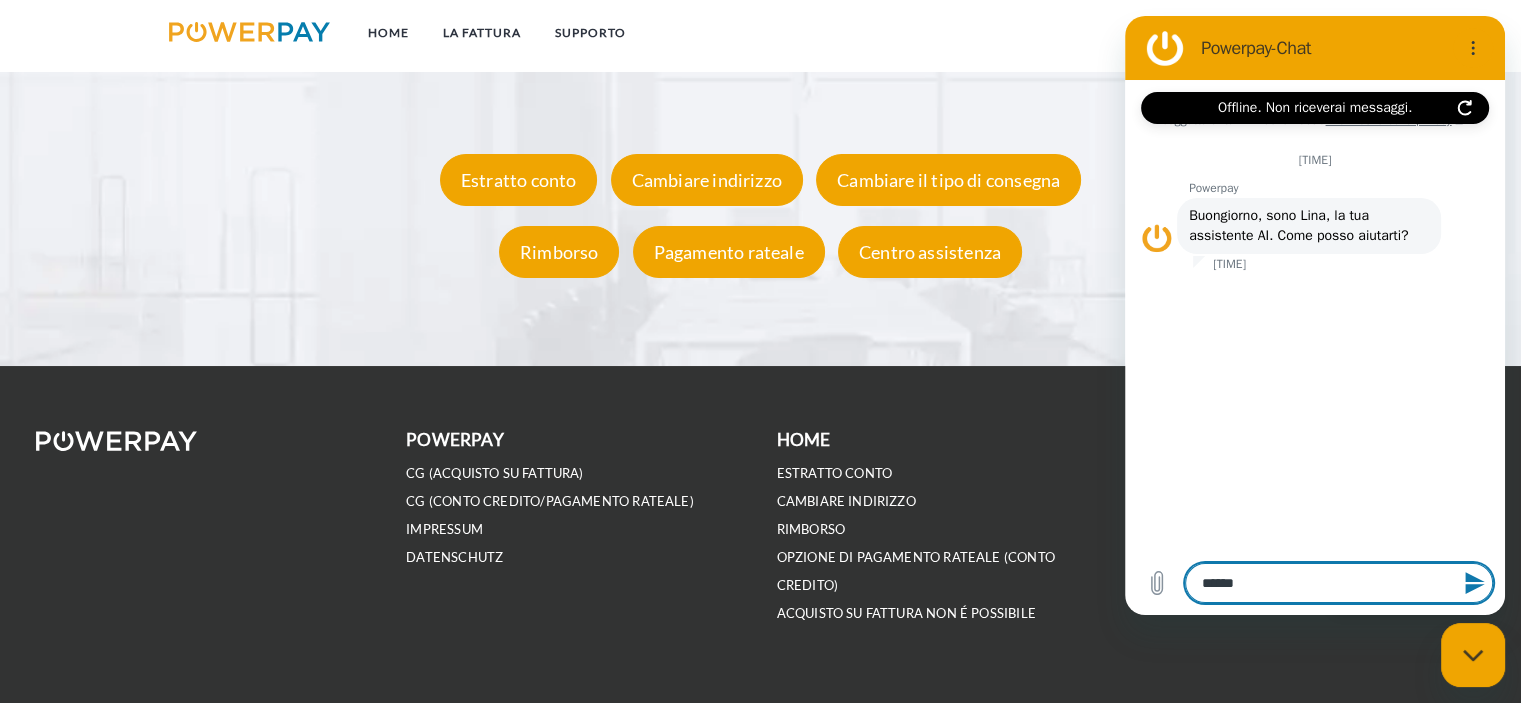 type on "******" 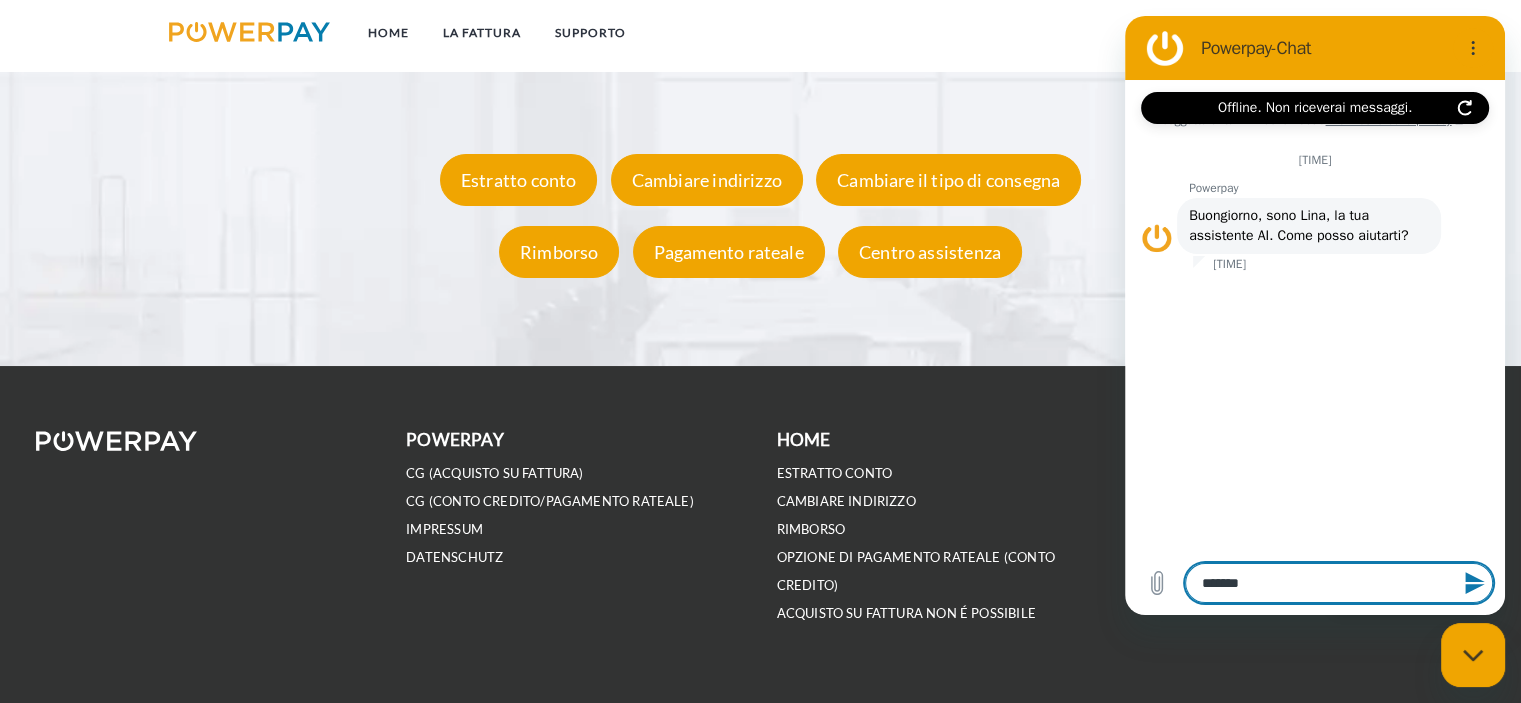 type on "********" 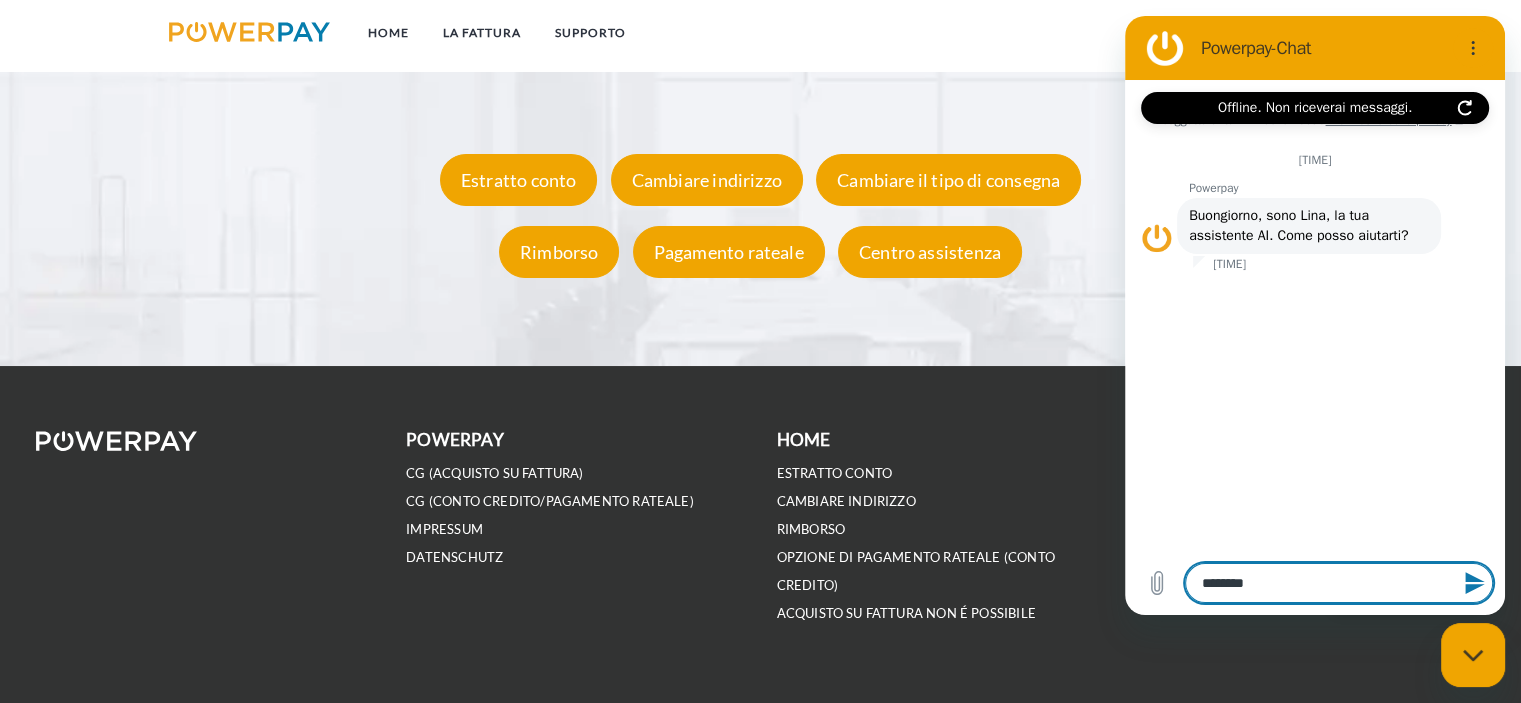 type on "*********" 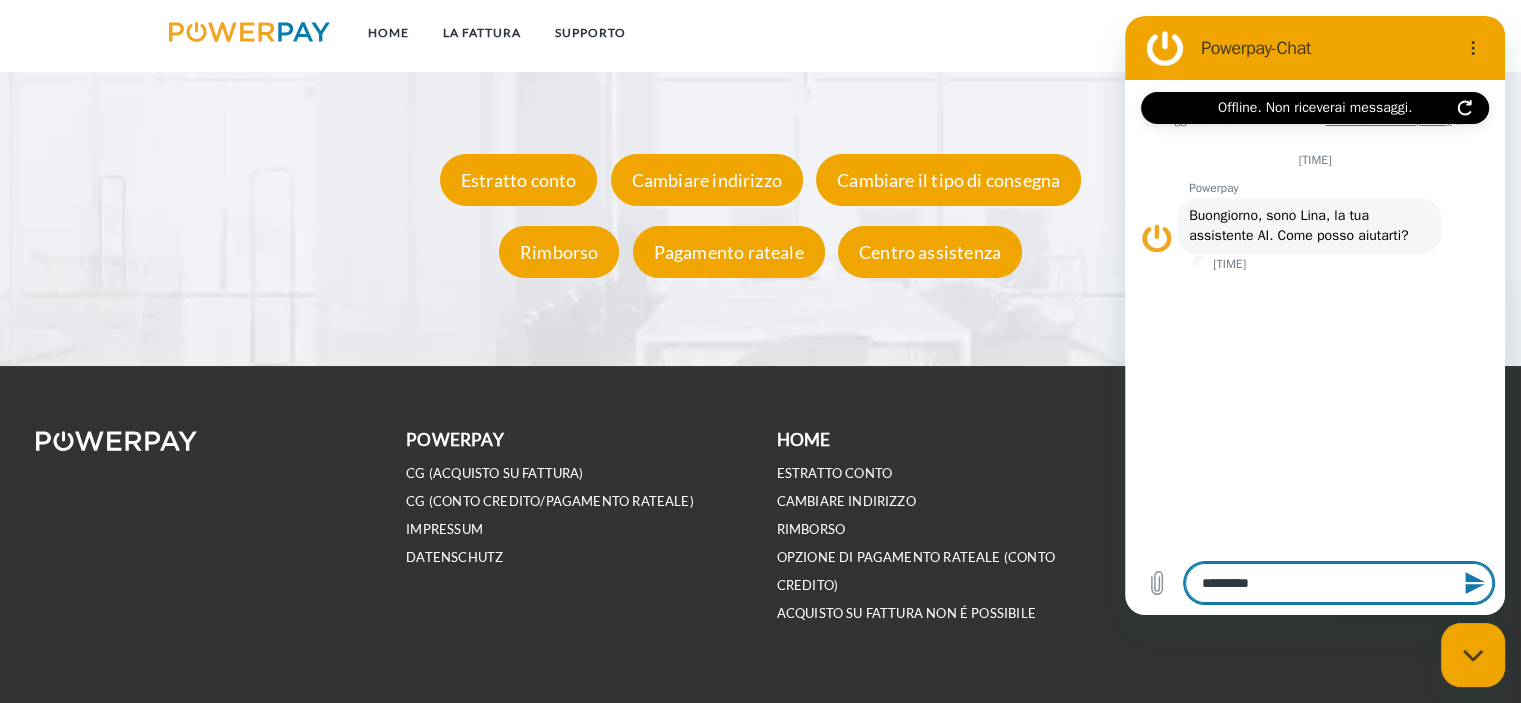 type on "**********" 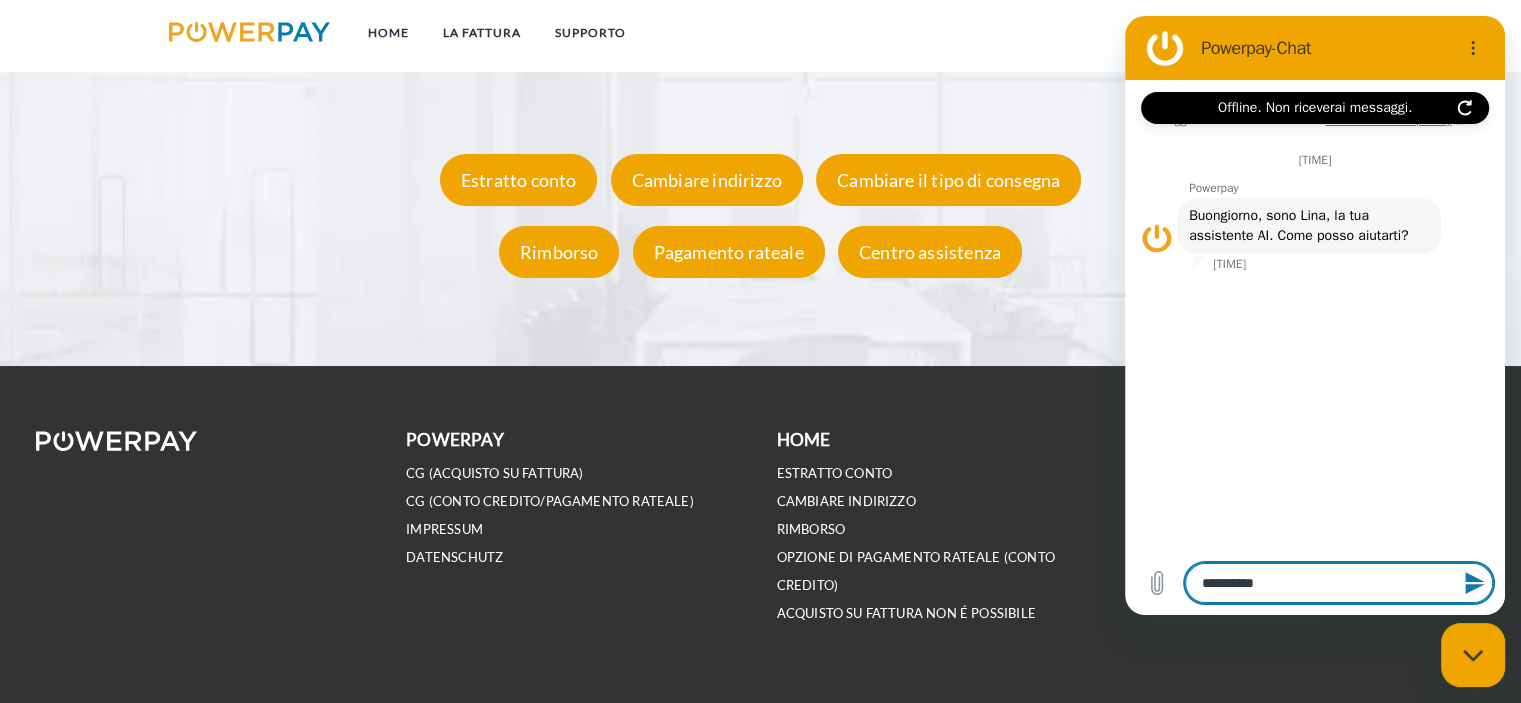 type on "**********" 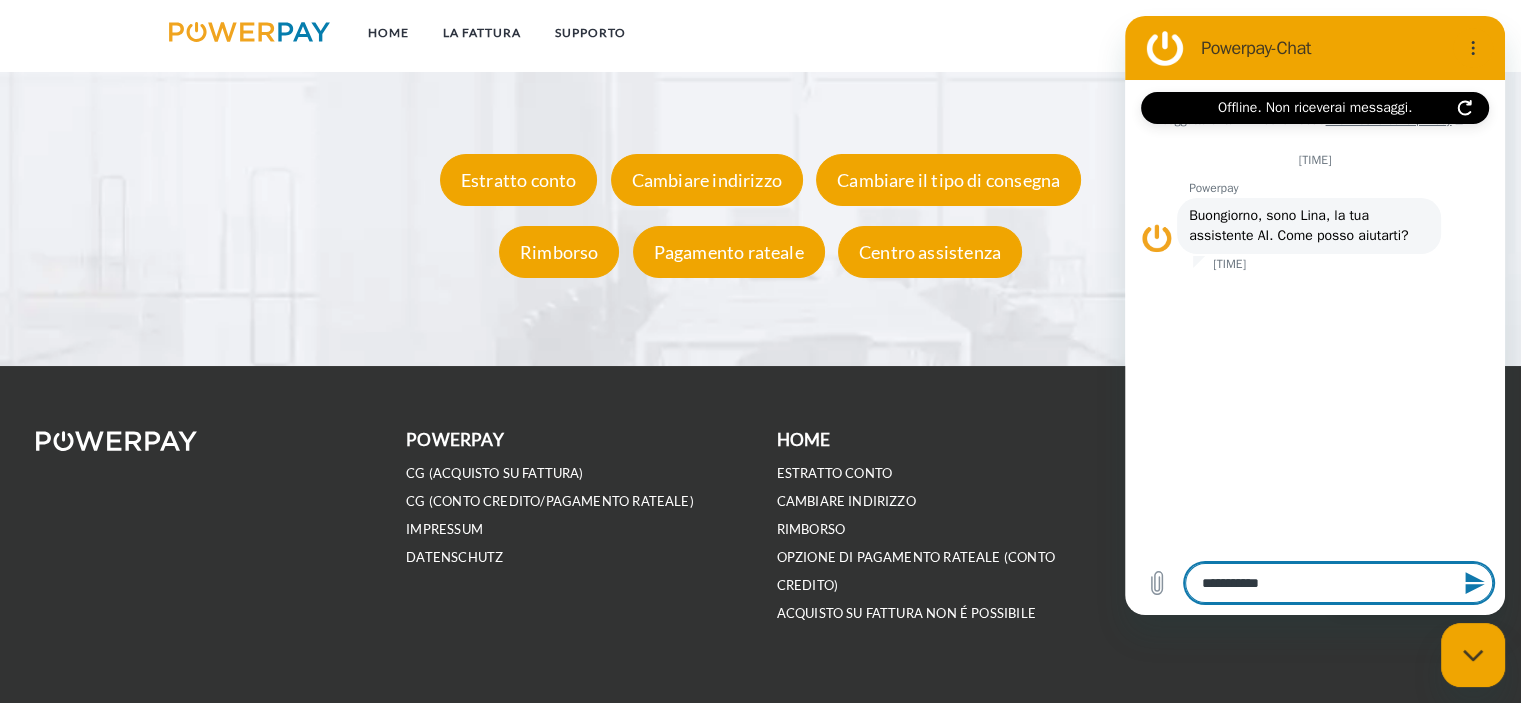 type on "**********" 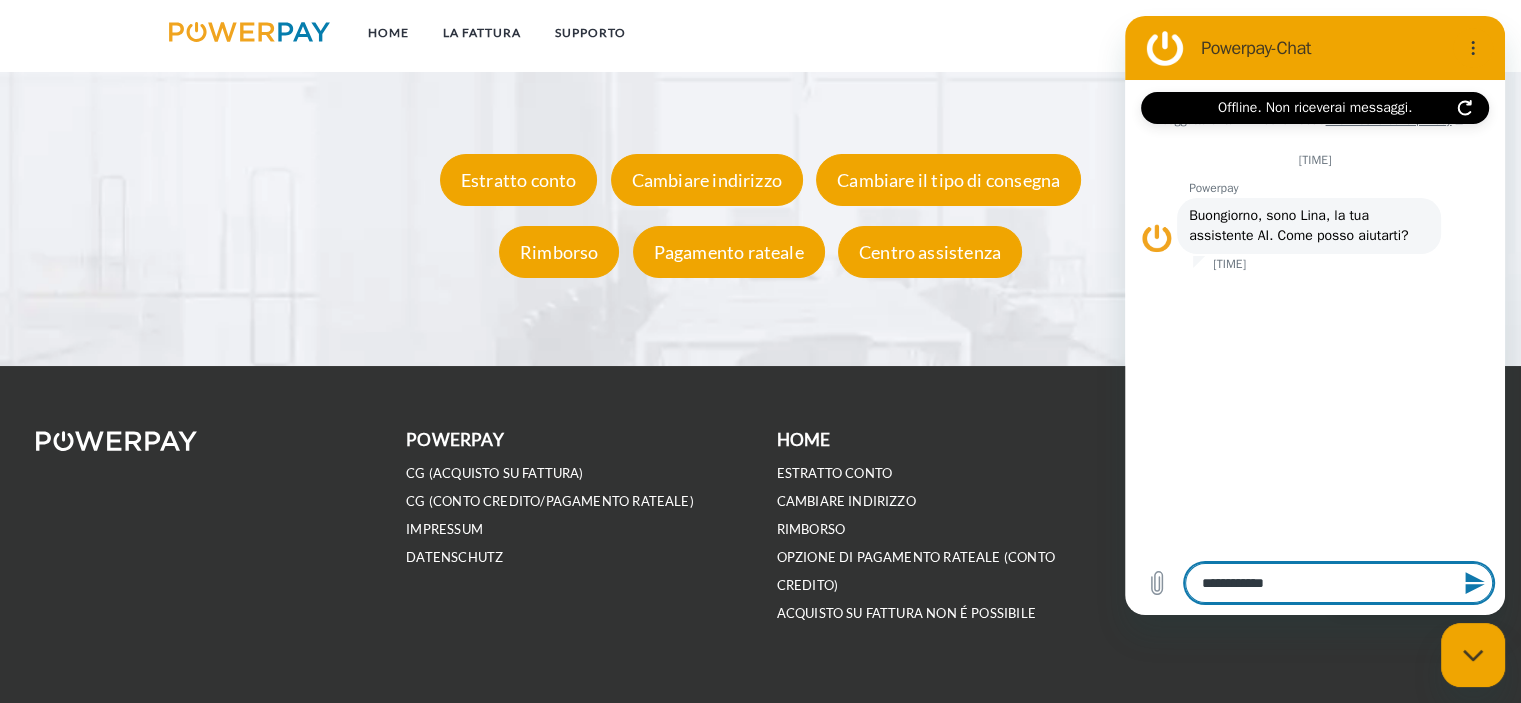 type on "**********" 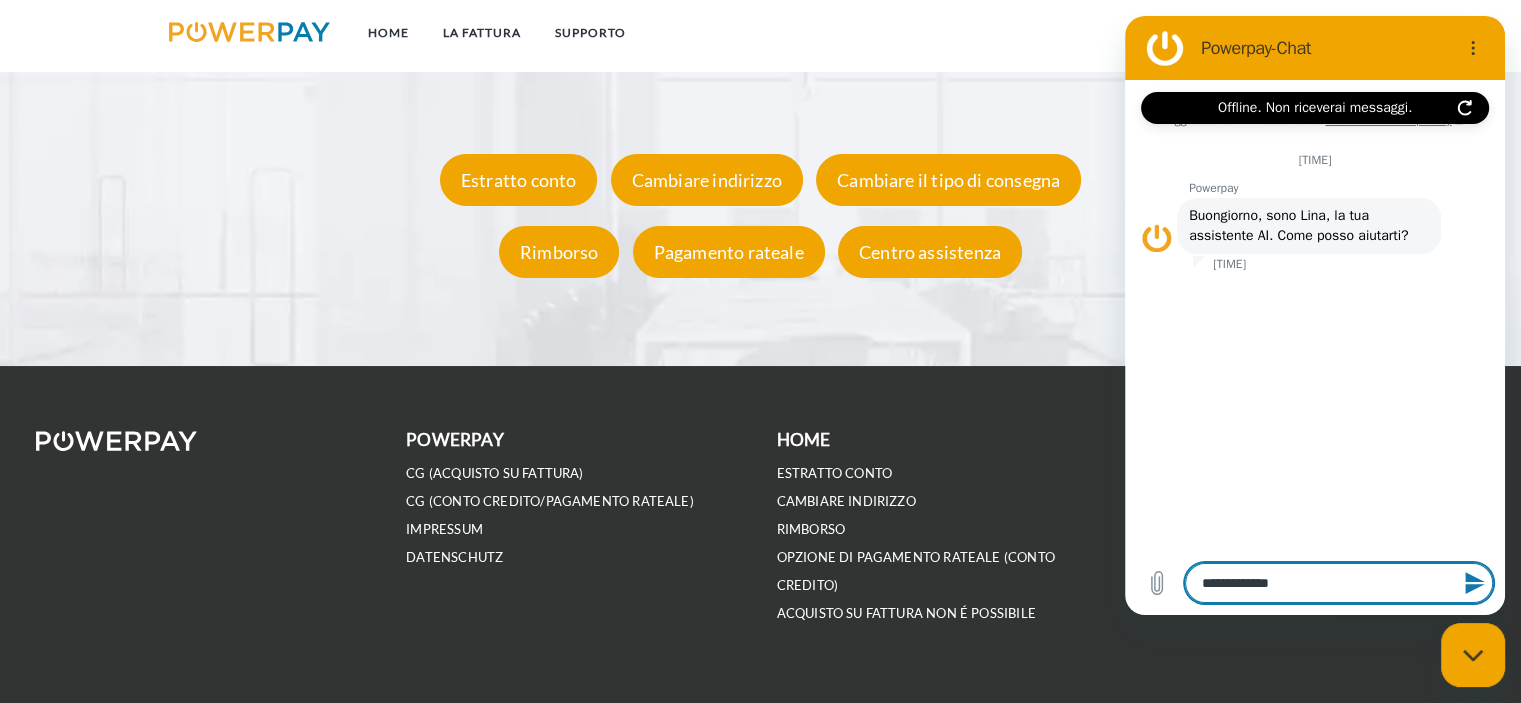 type on "**********" 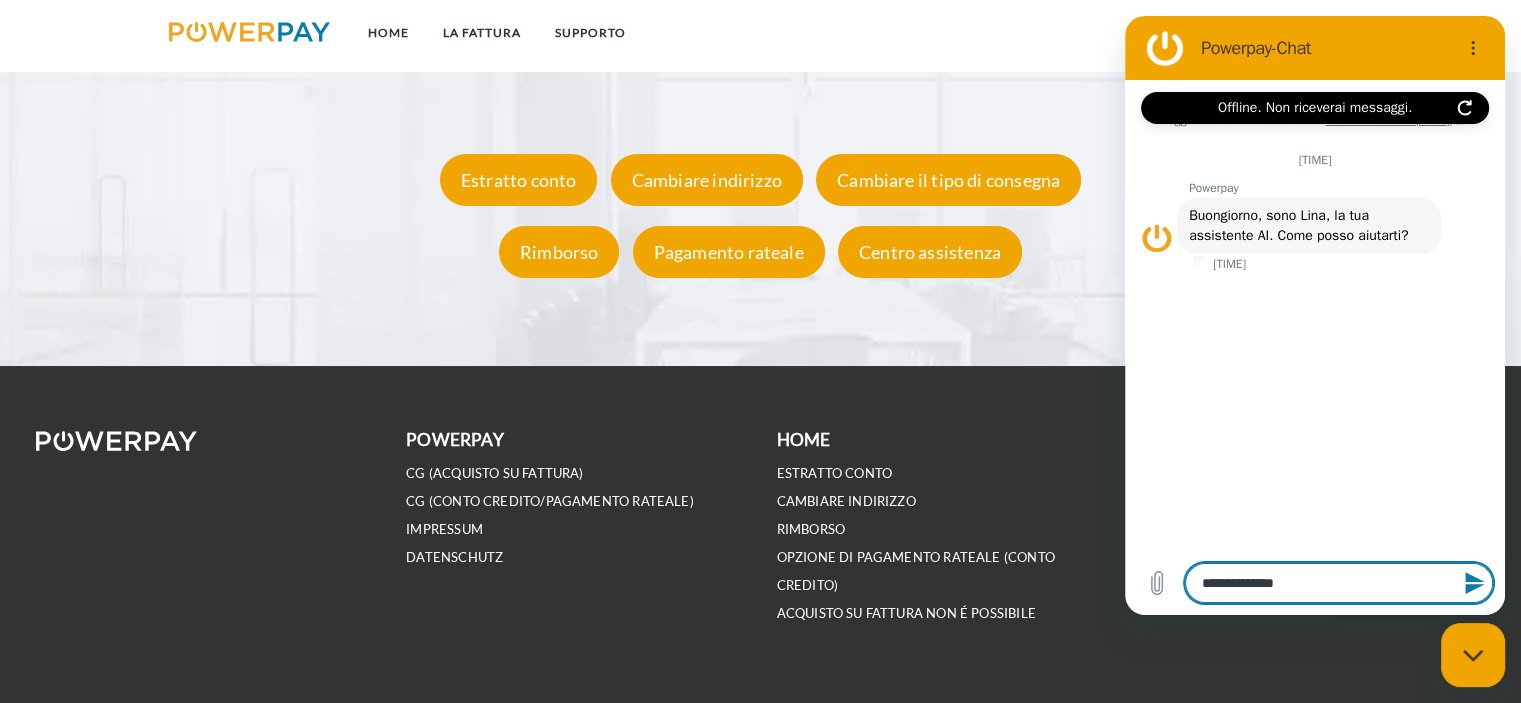 type on "**********" 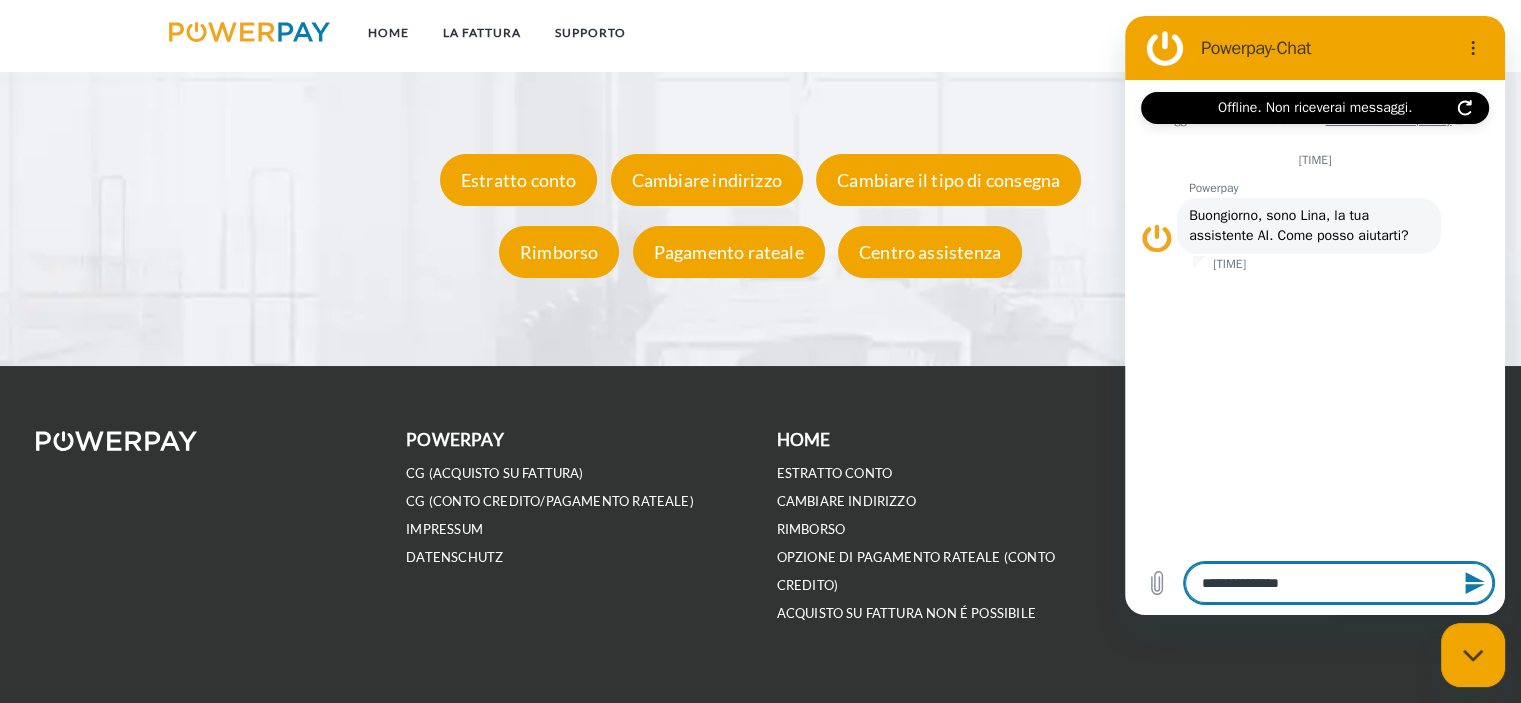 type on "*" 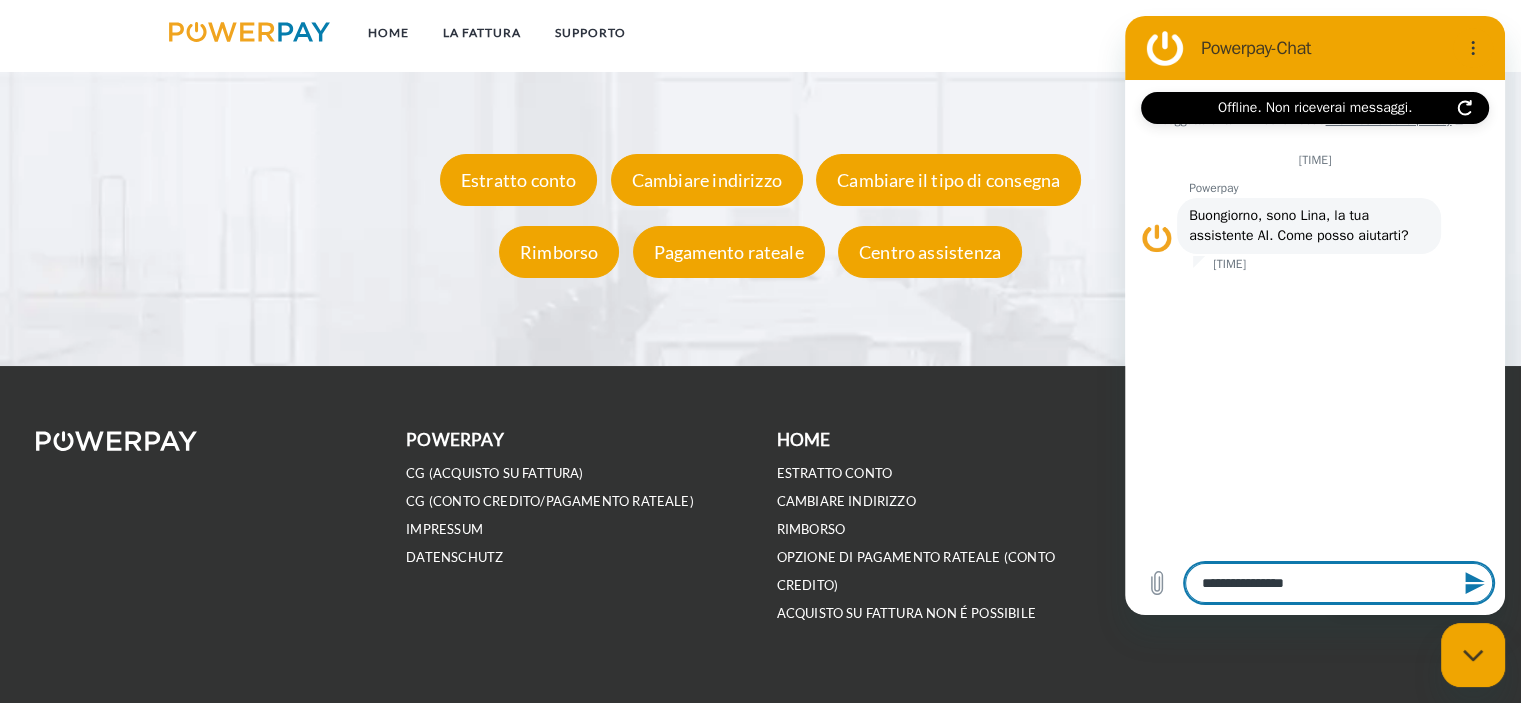 type on "**********" 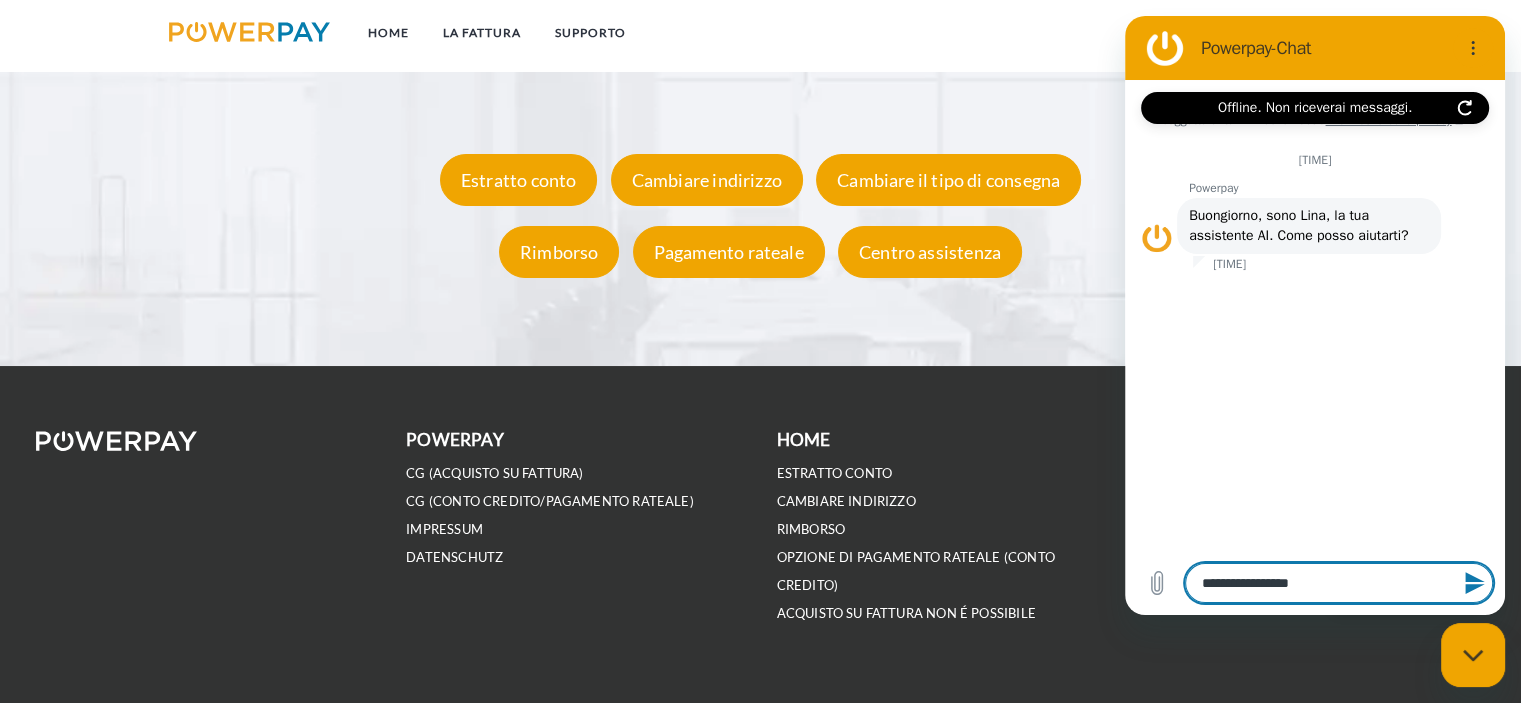 type on "**********" 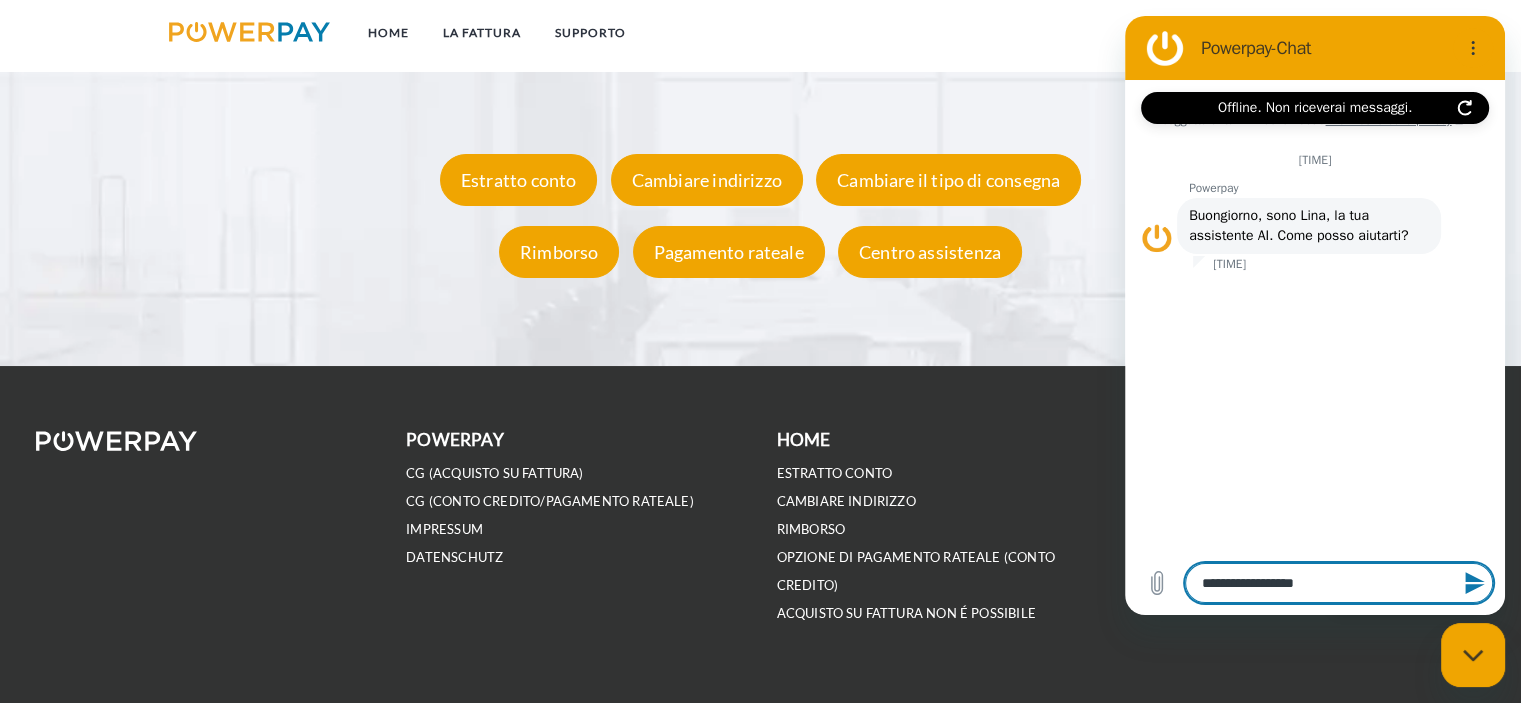 type on "**********" 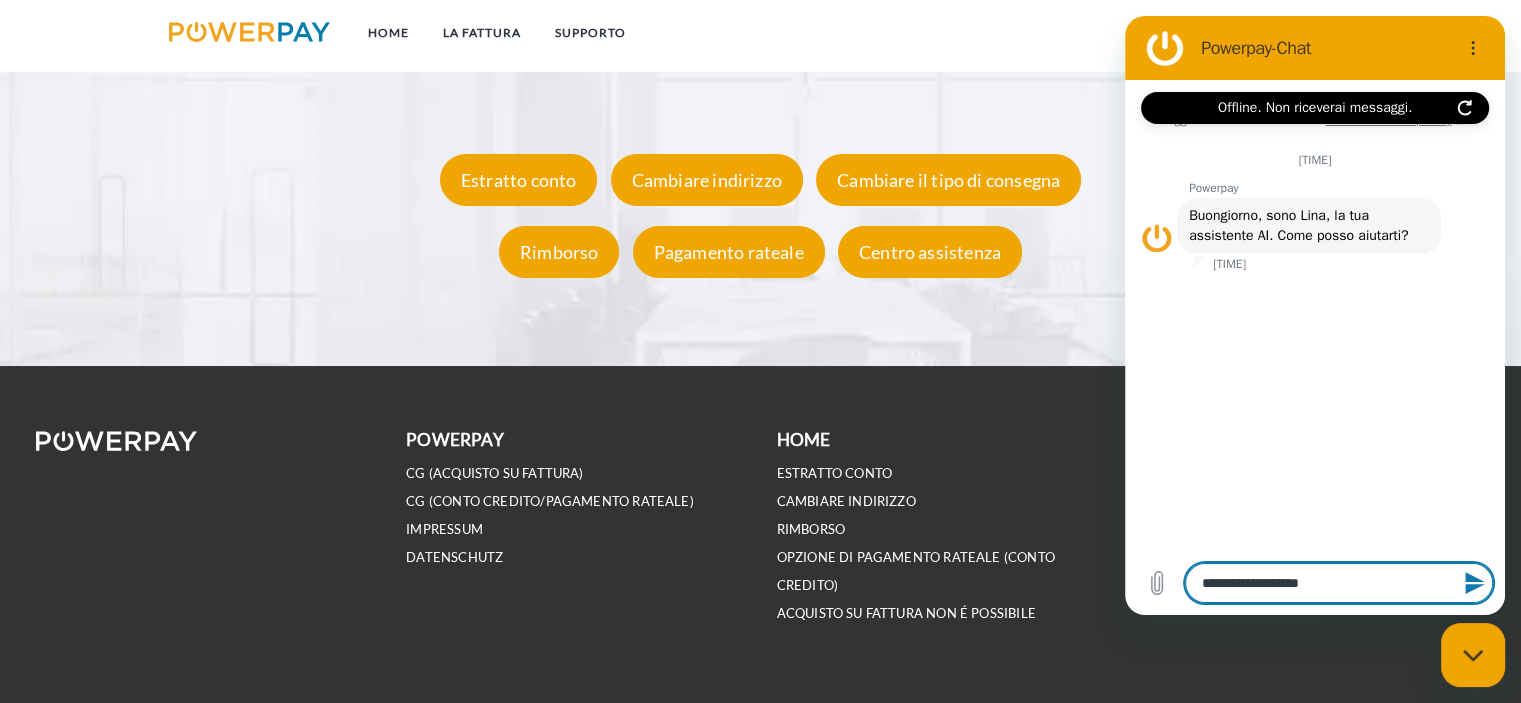type on "**********" 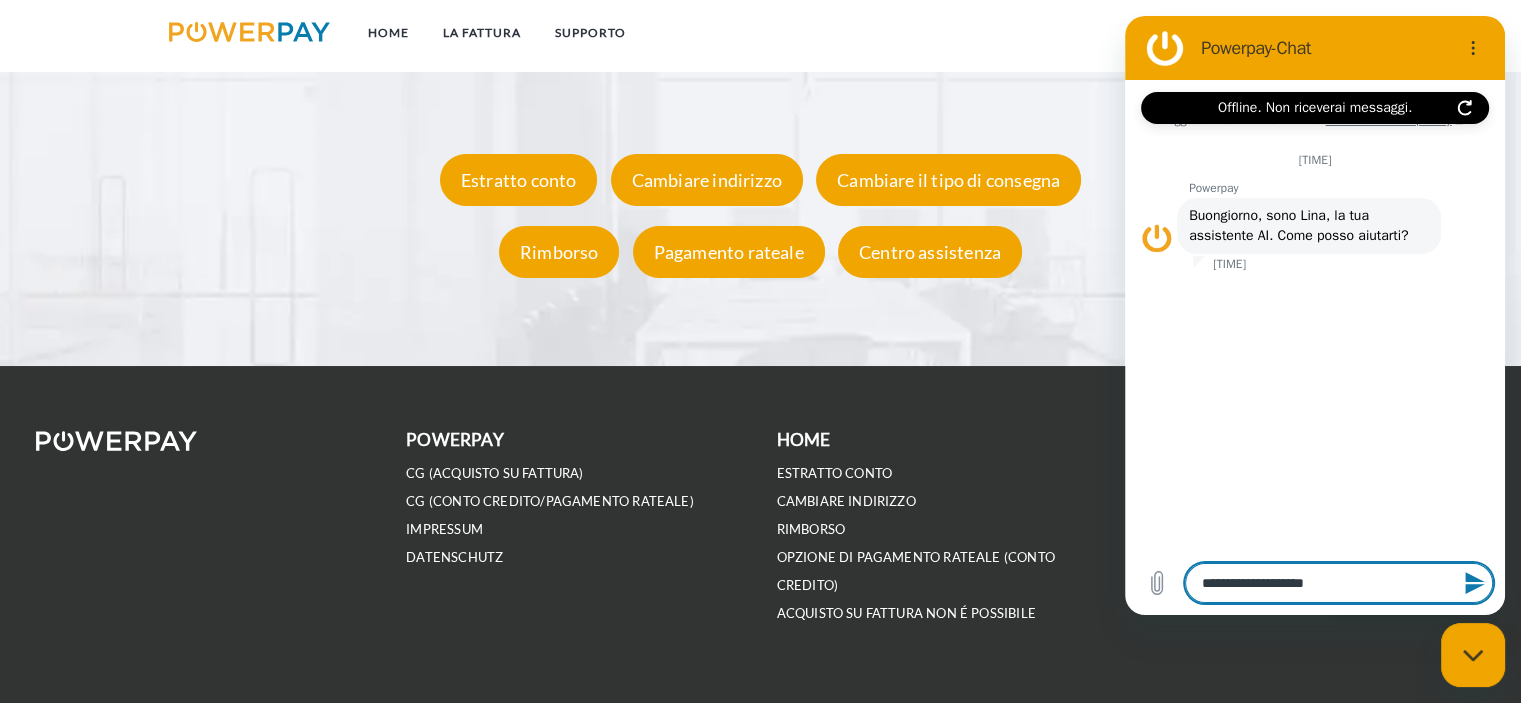 type on "**********" 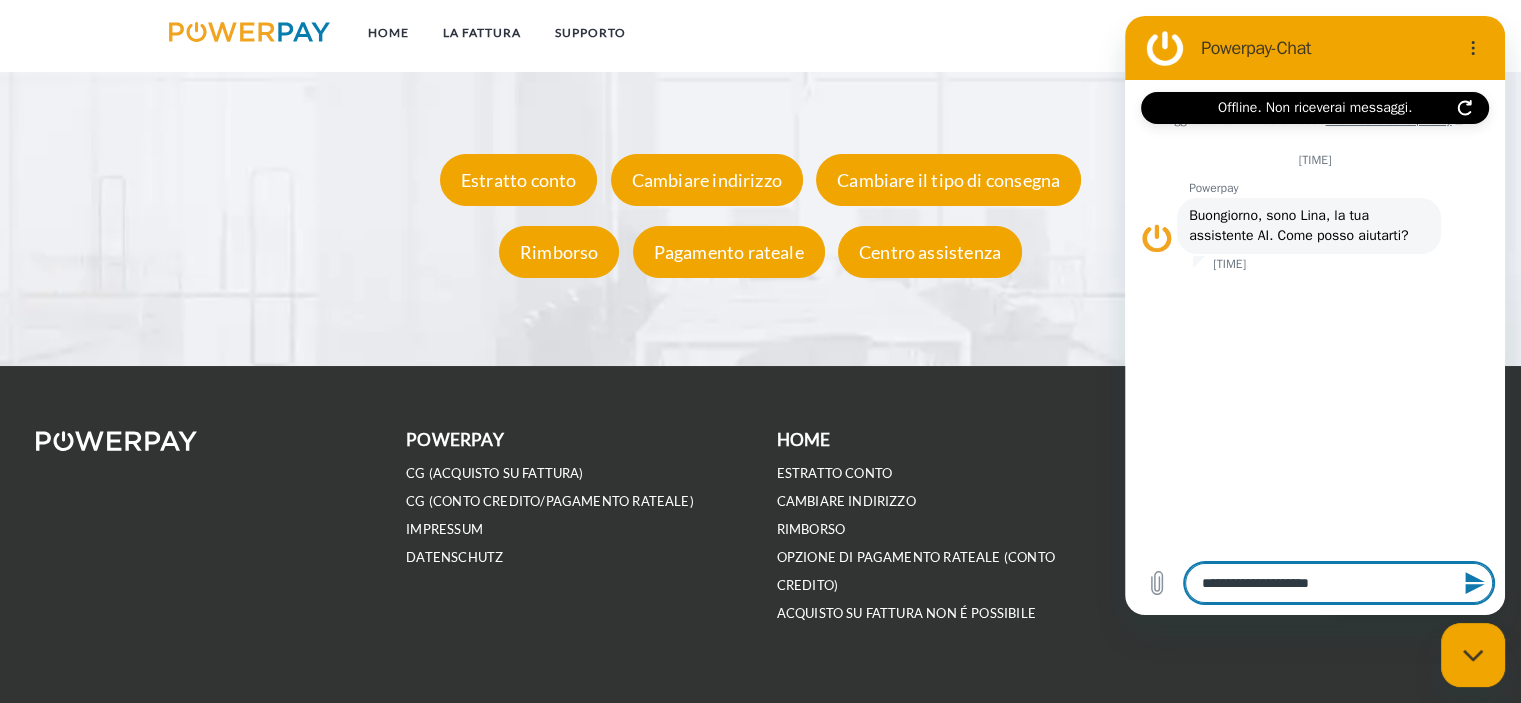 type on "**********" 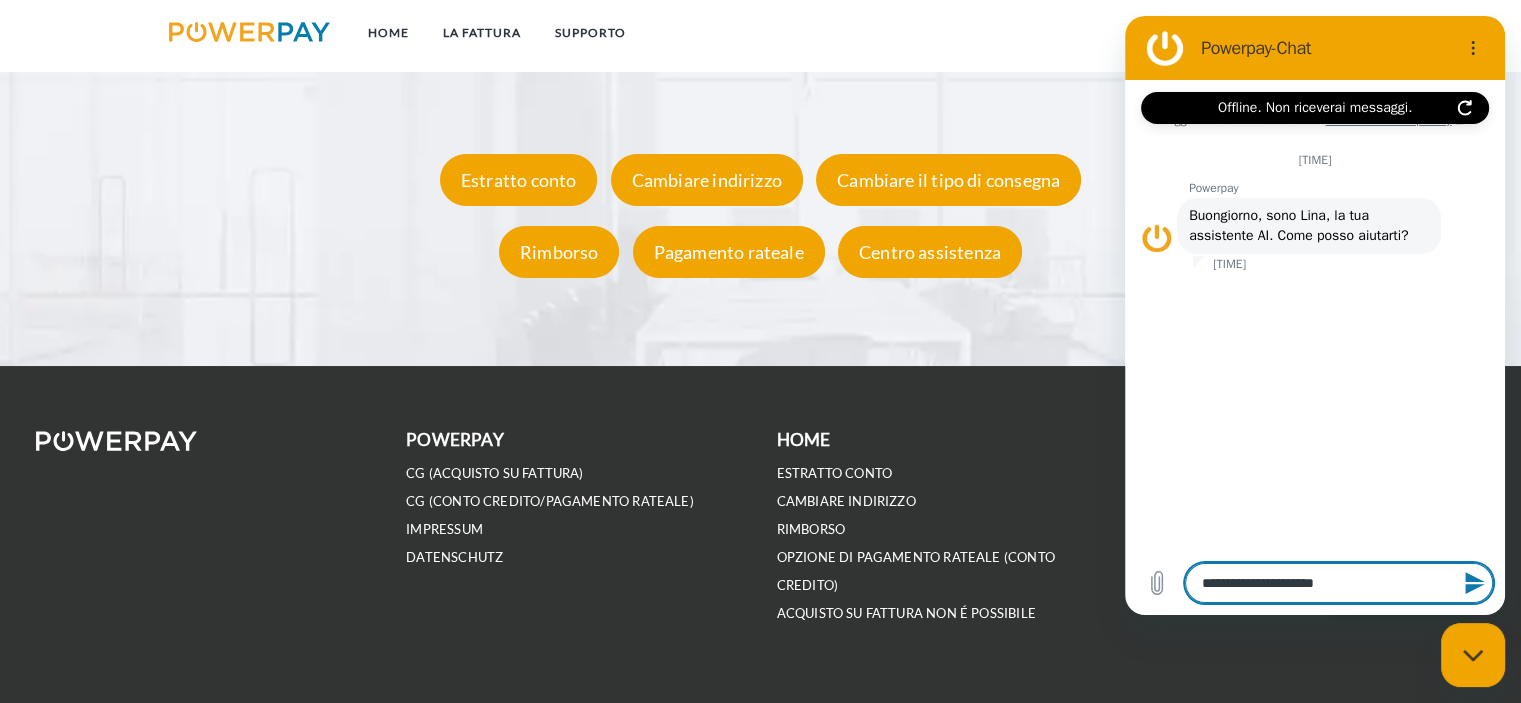 type on "**********" 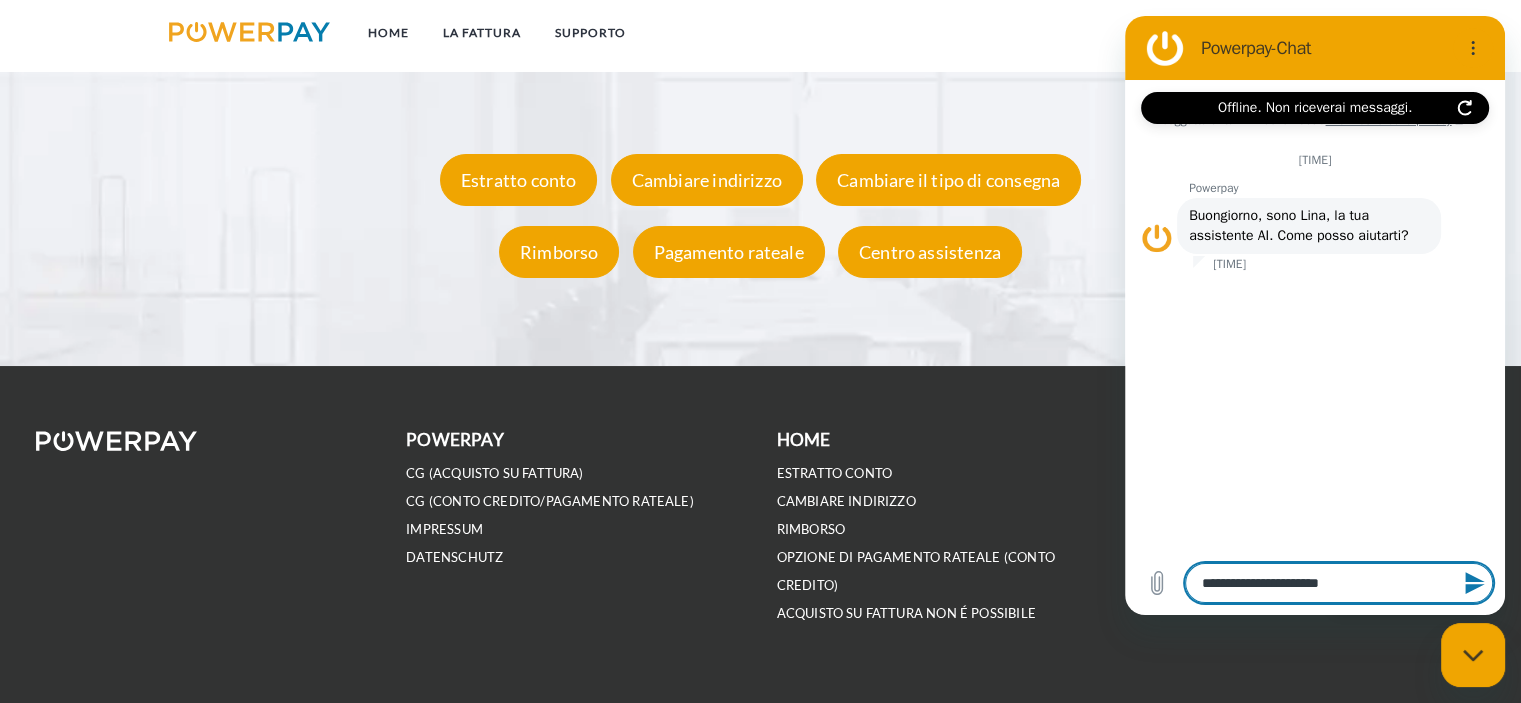 type on "**********" 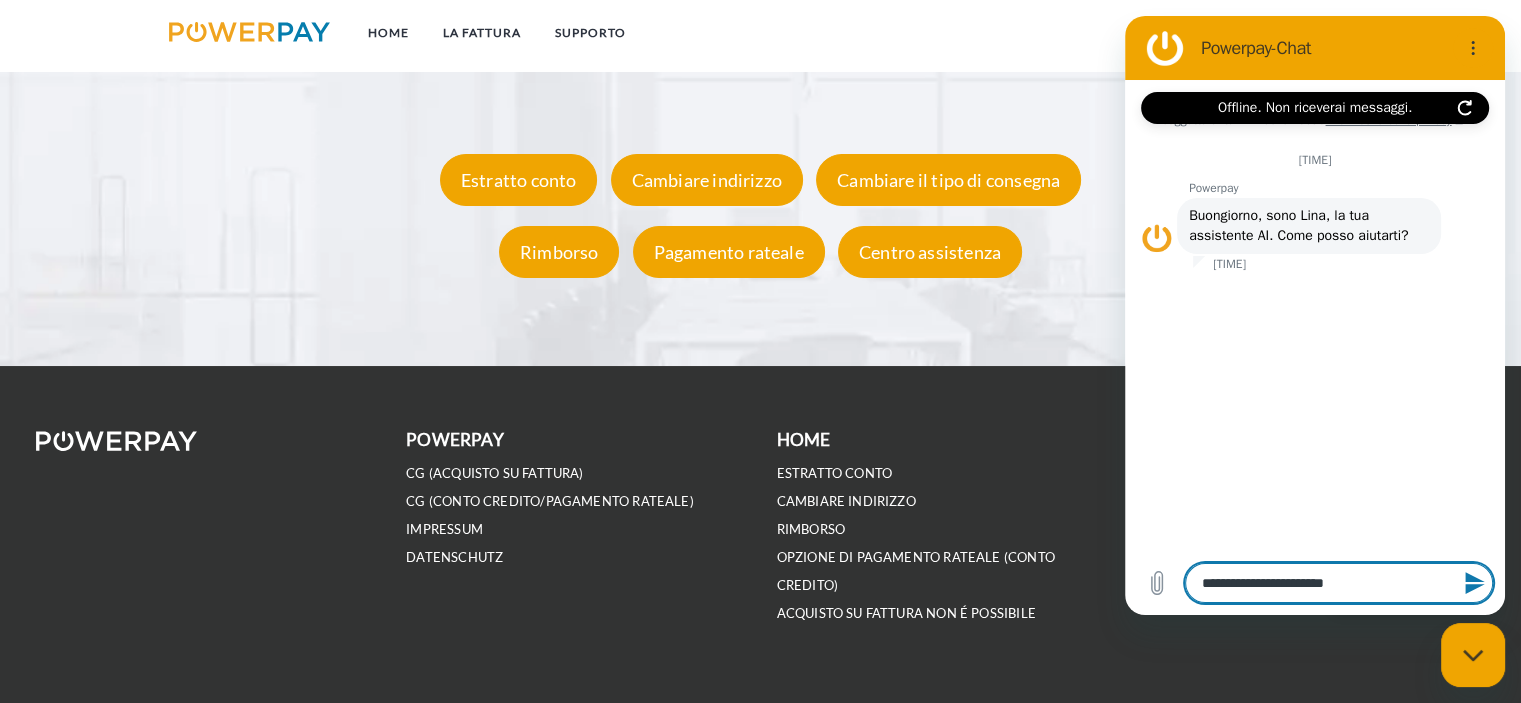 type on "**********" 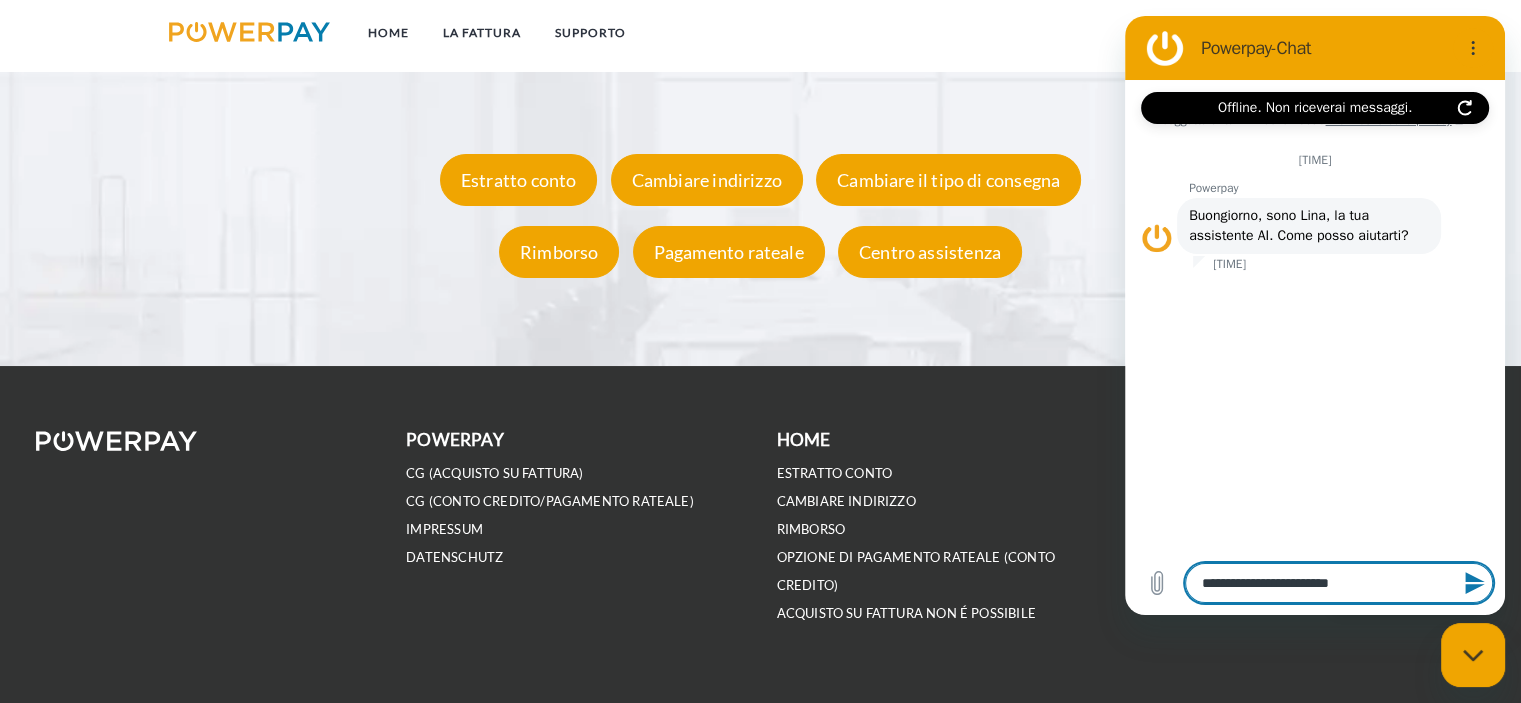 type on "**********" 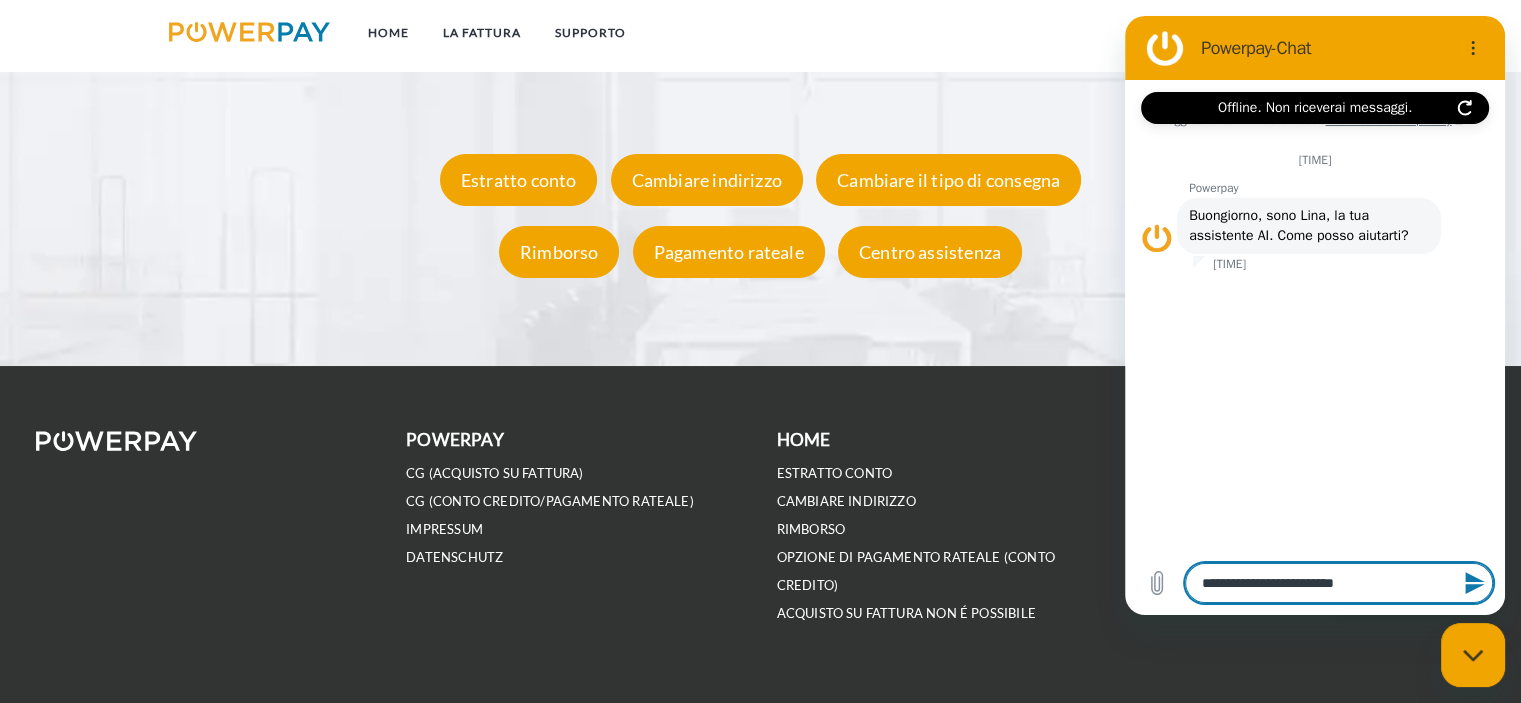 type on "**********" 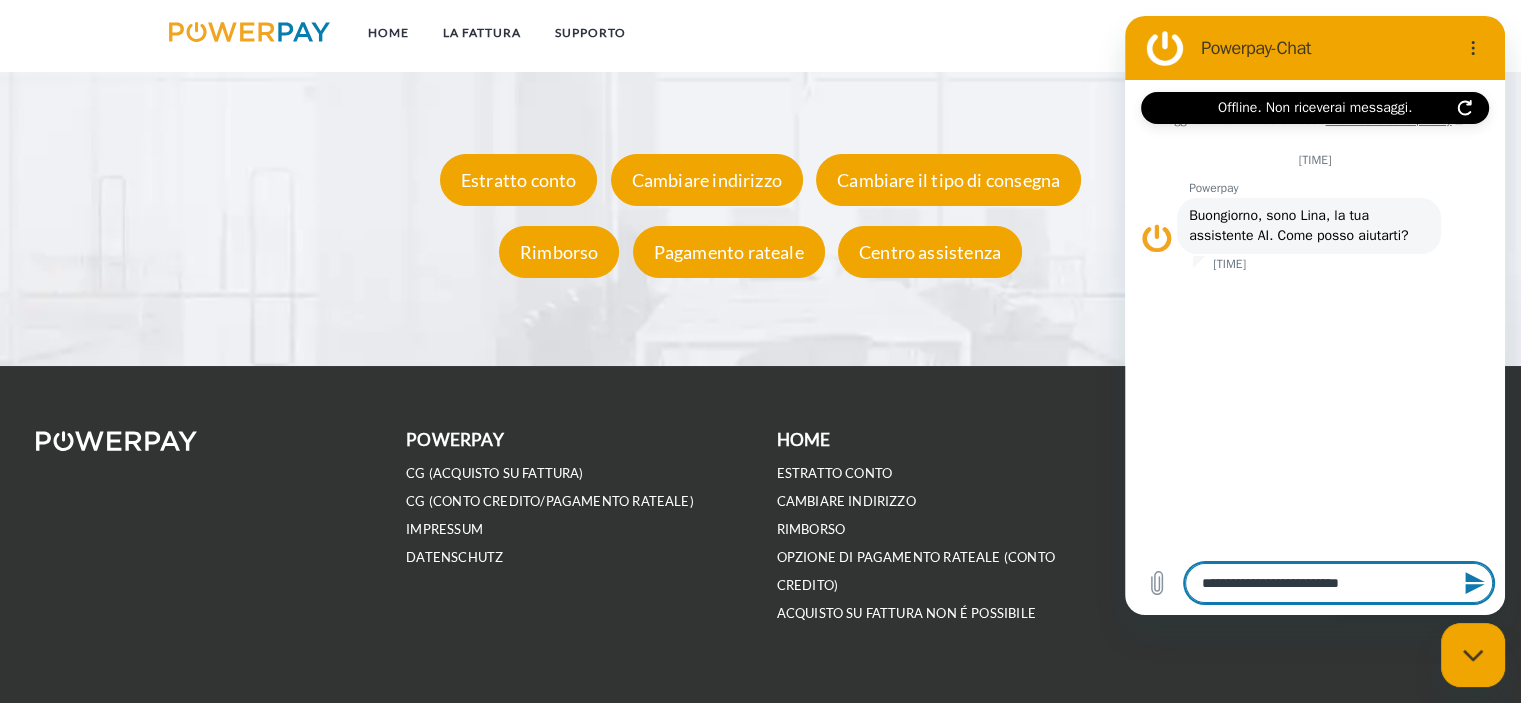 type on "**********" 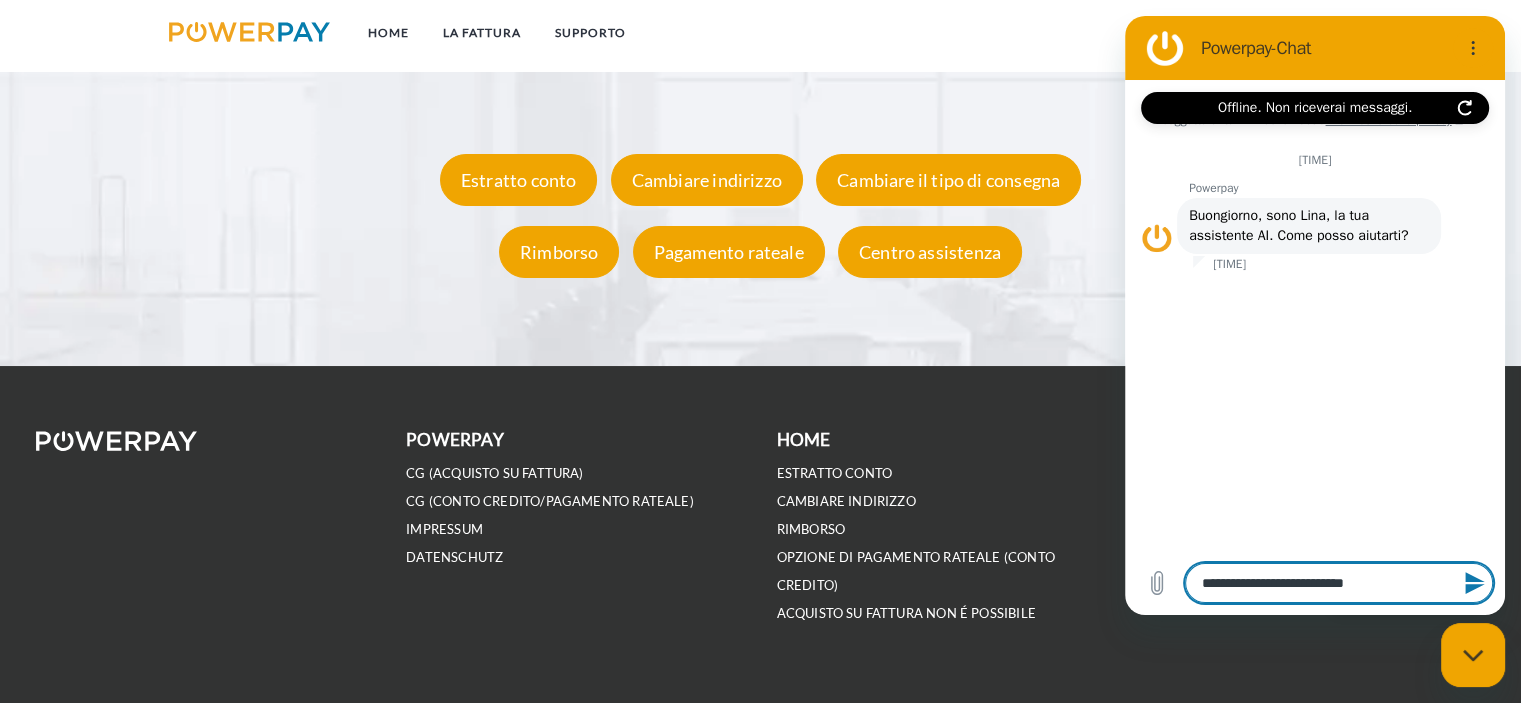 type on "**********" 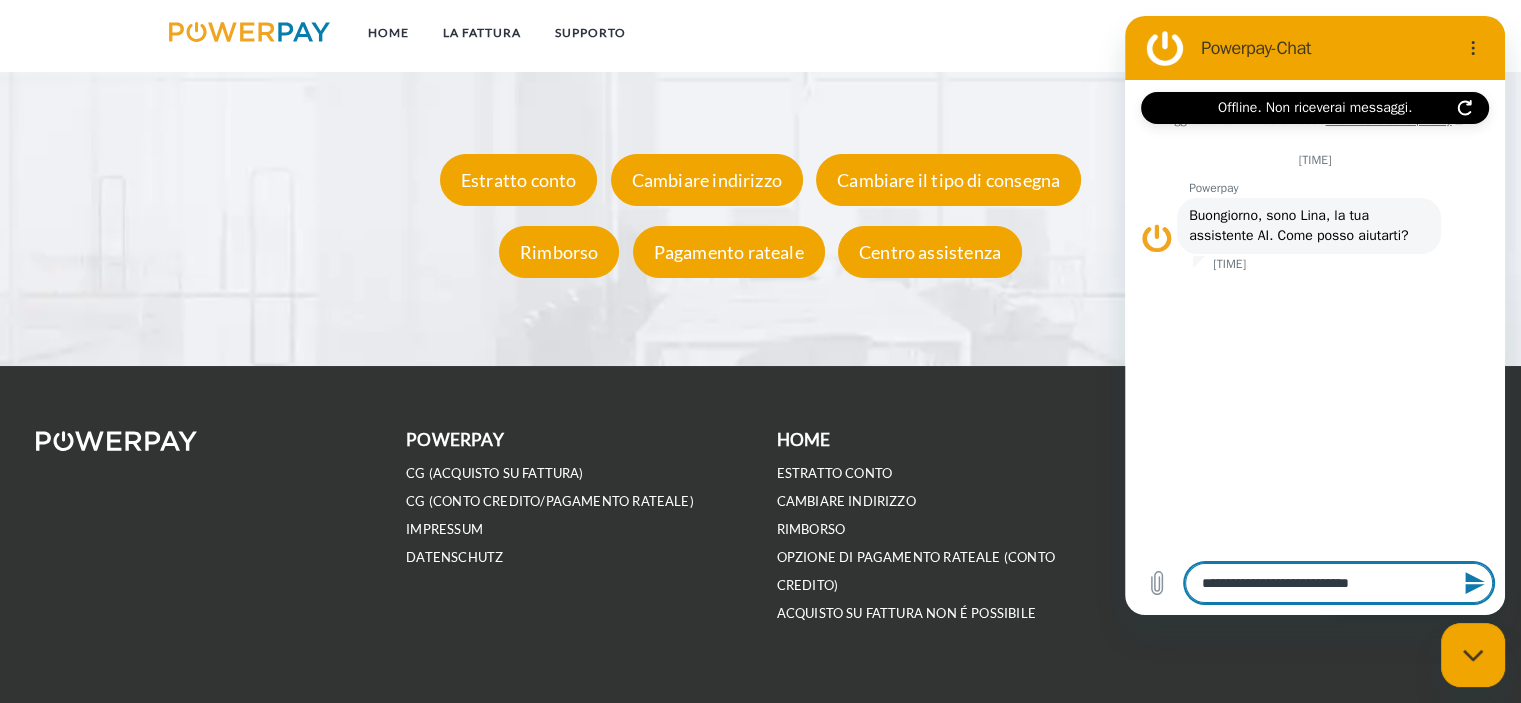 type on "**********" 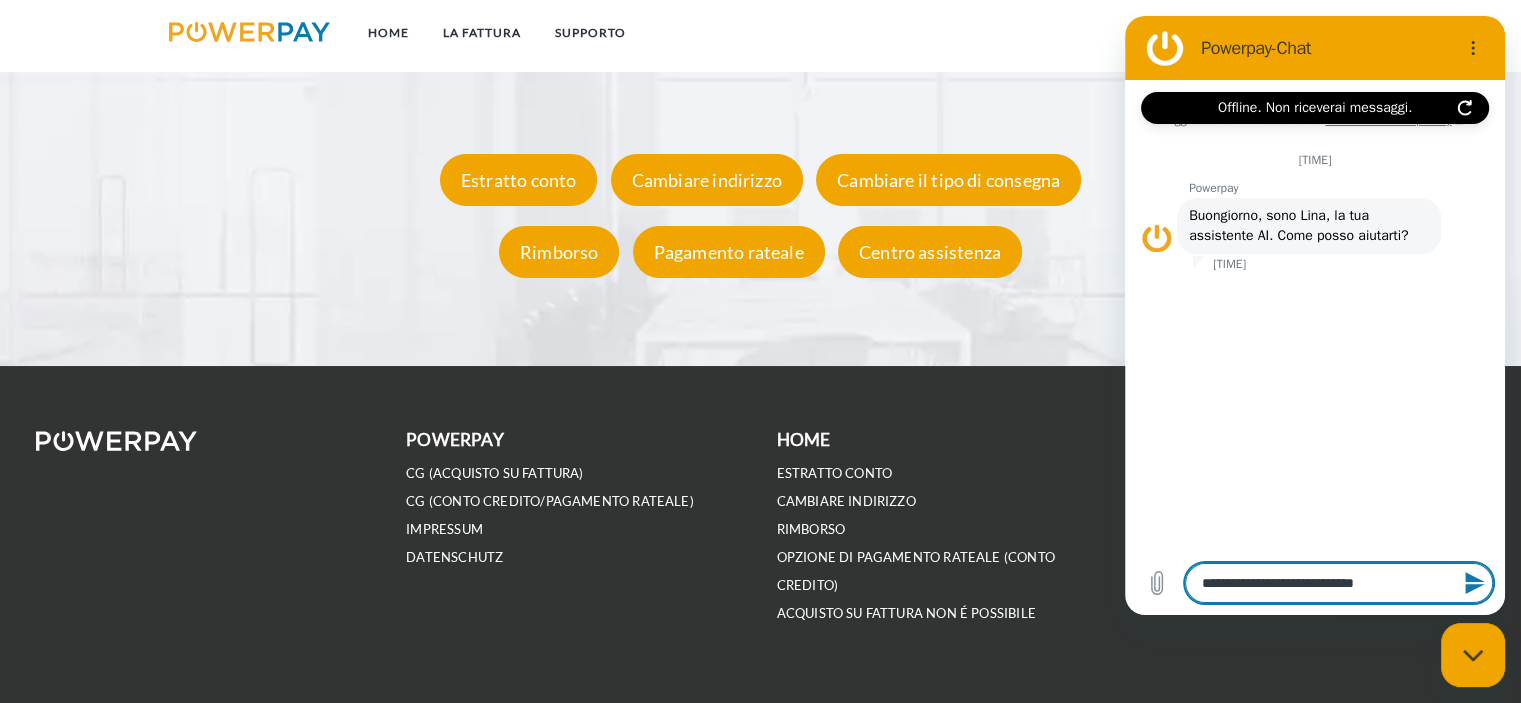 type on "*" 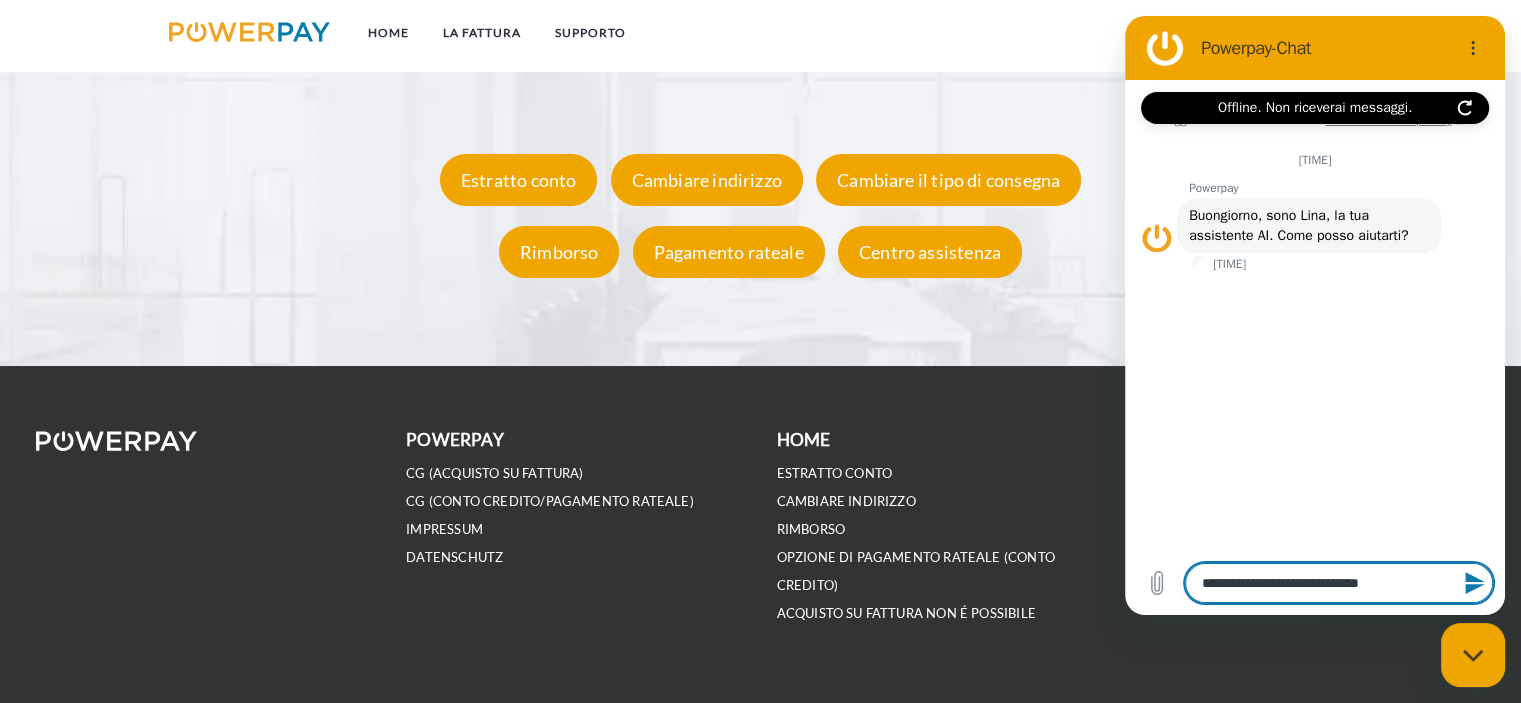 type on "**********" 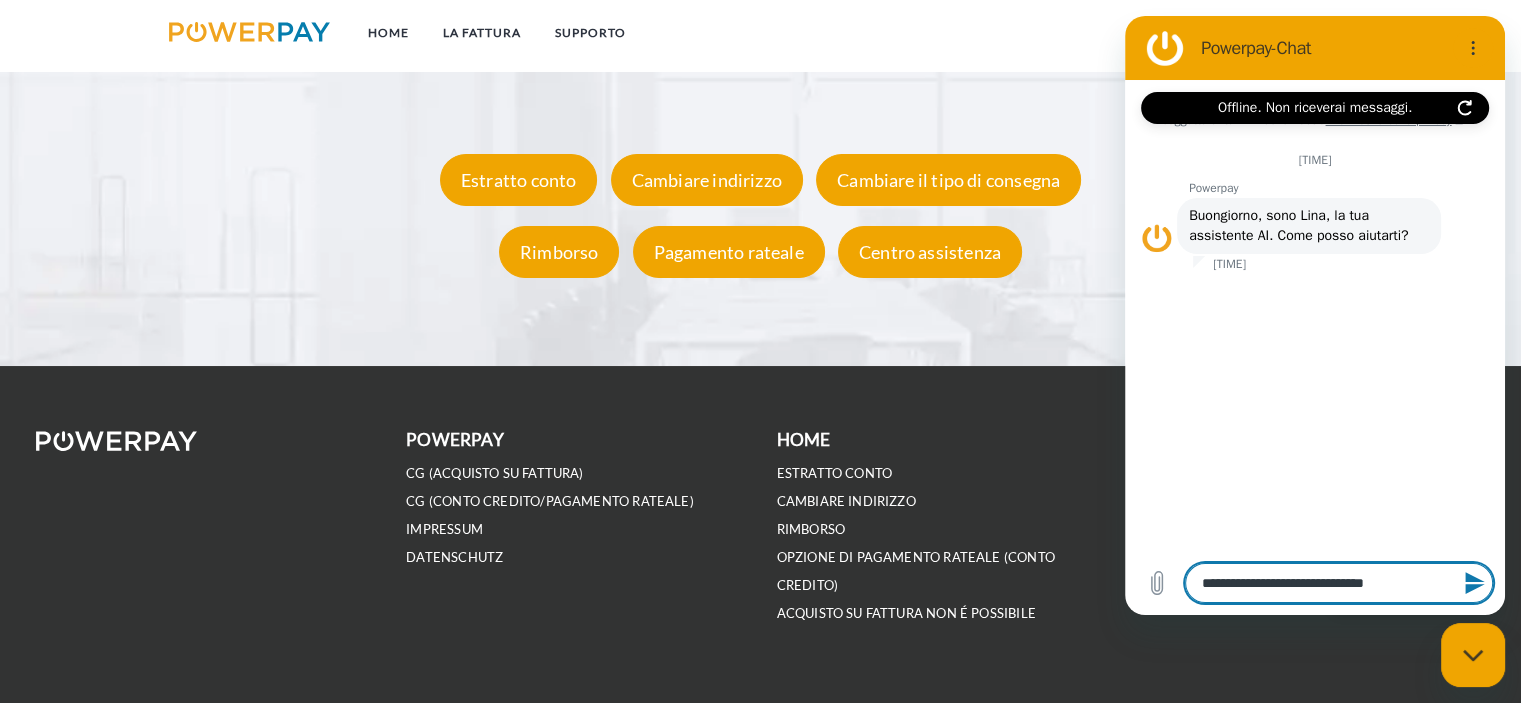 type on "**********" 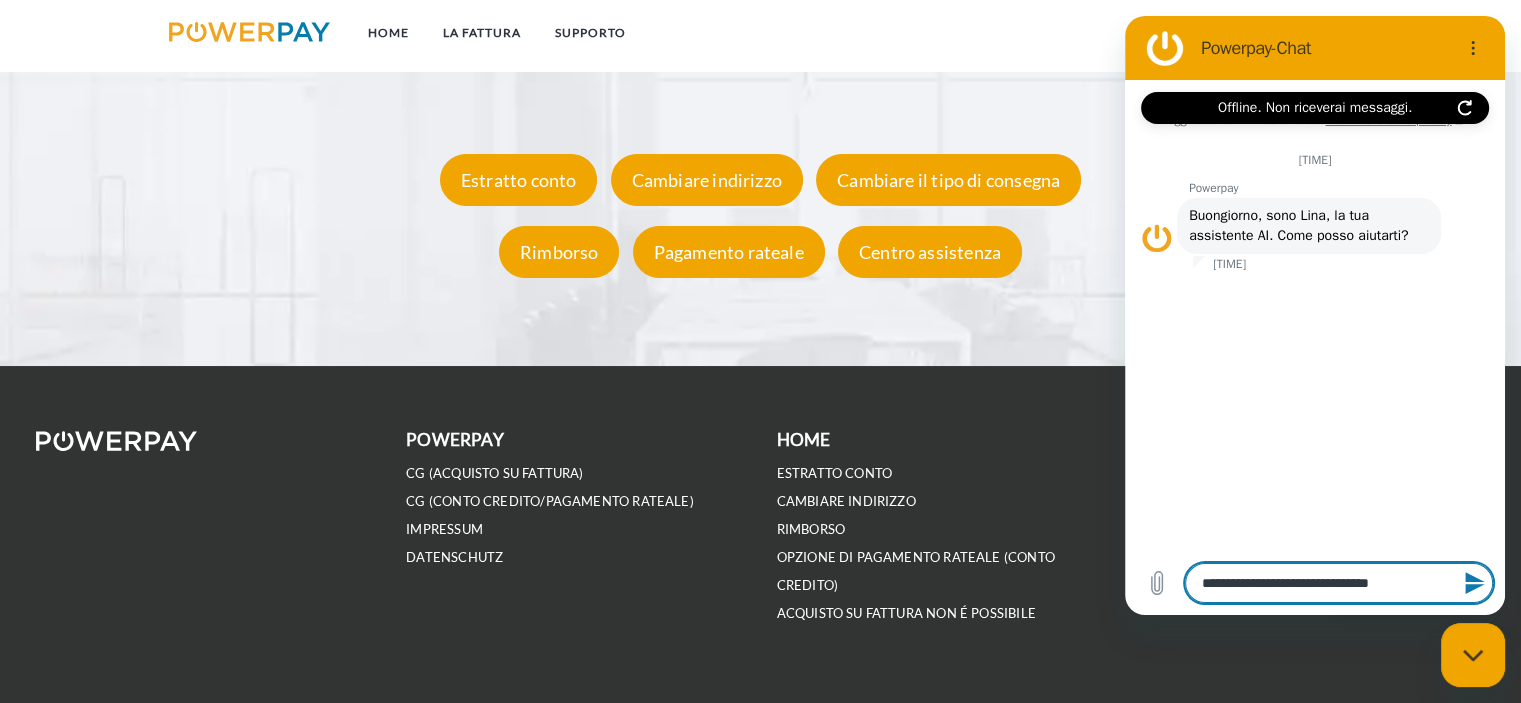 type on "**********" 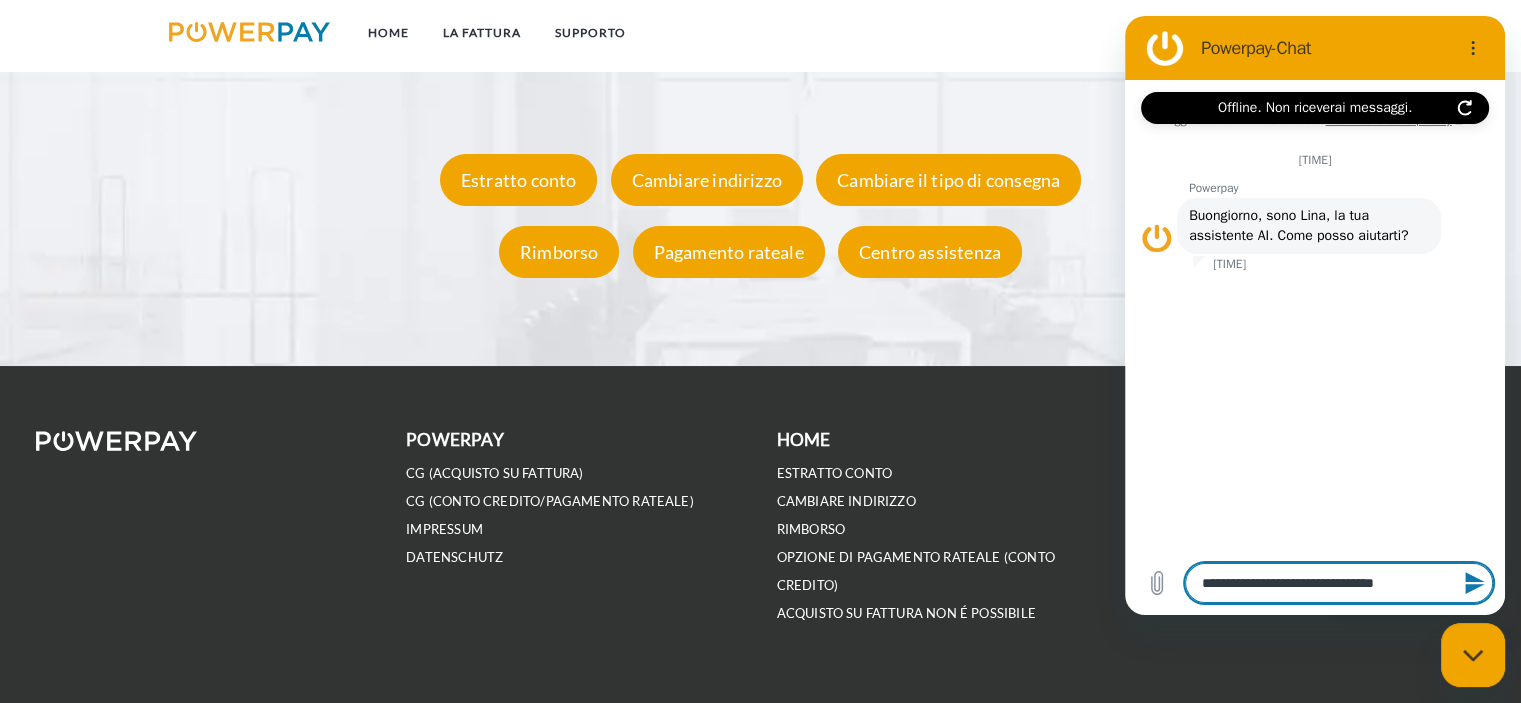 type 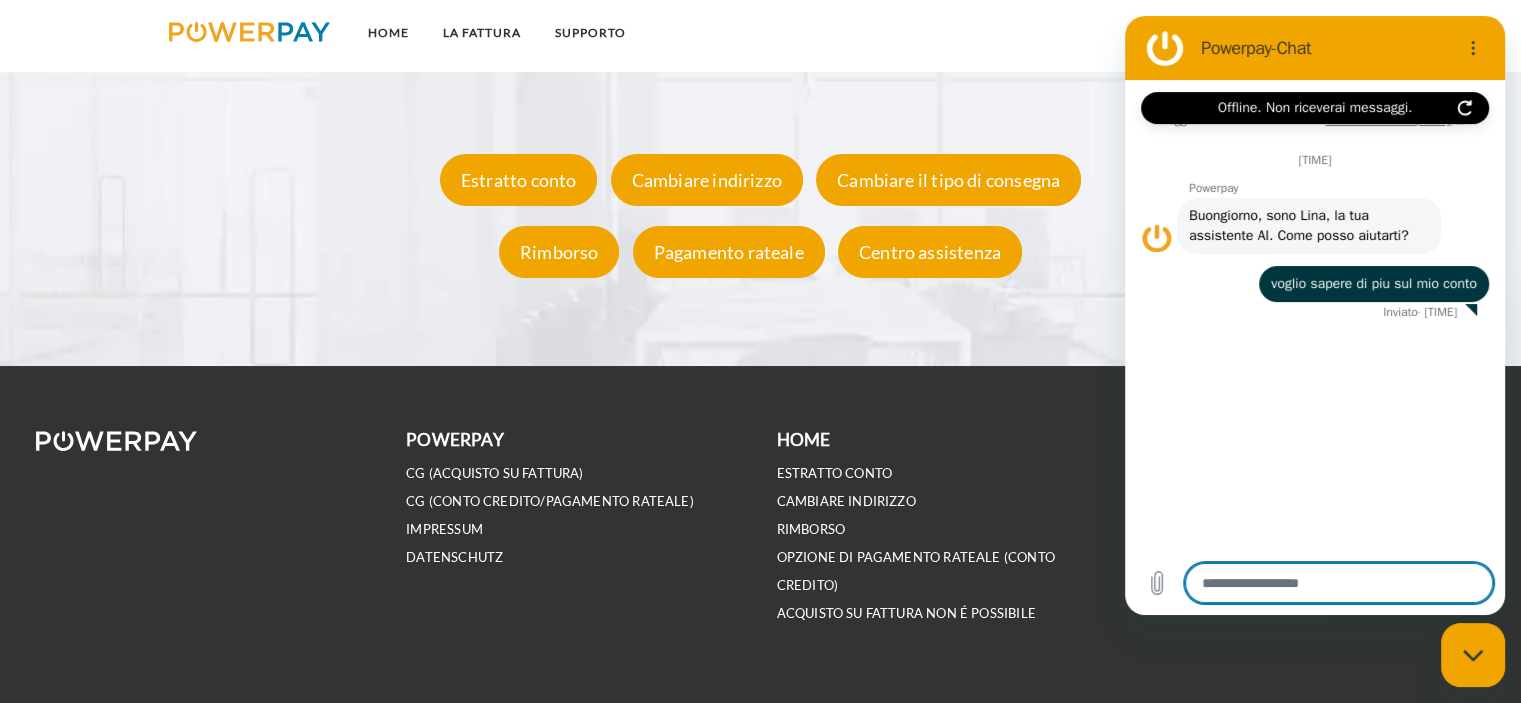 click on "Offline. Non riceverai messaggi." at bounding box center (1315, 108) 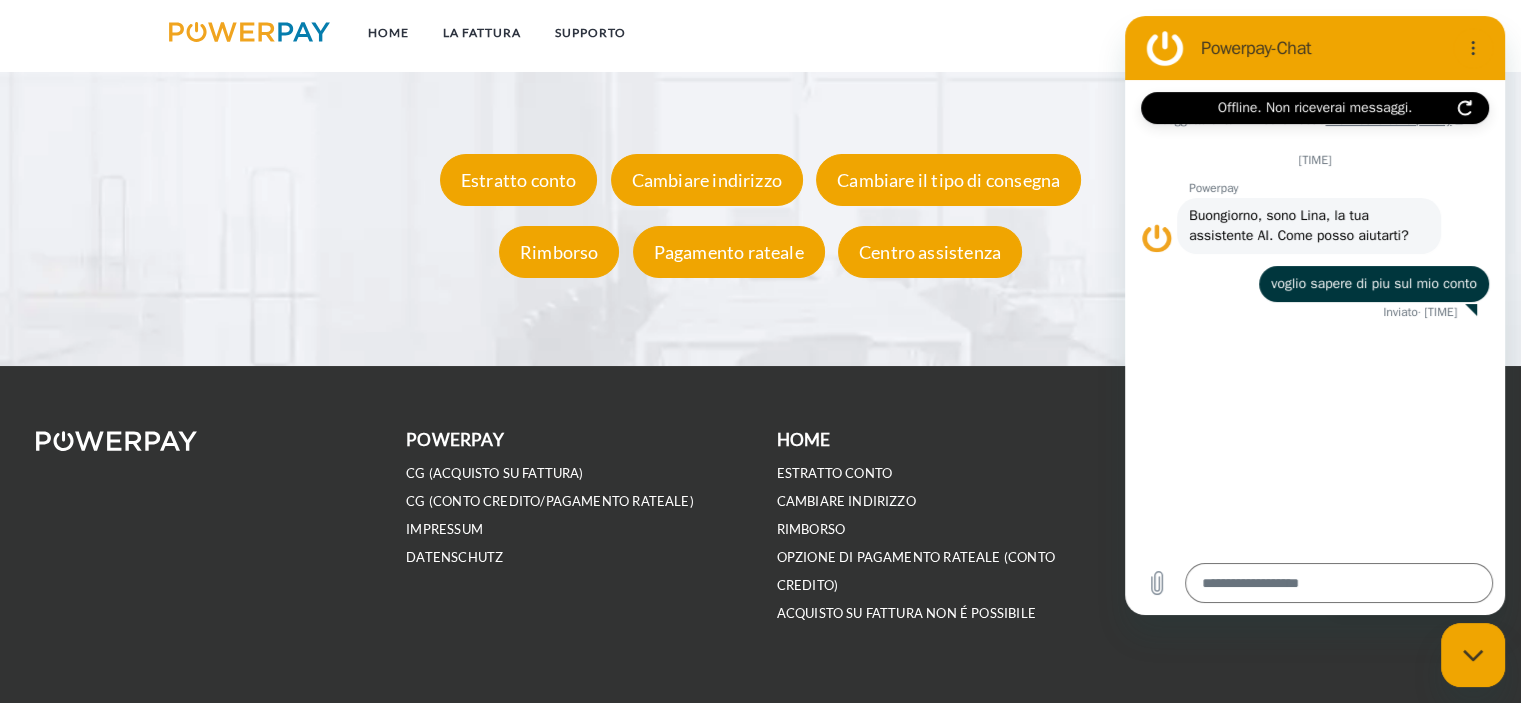 click 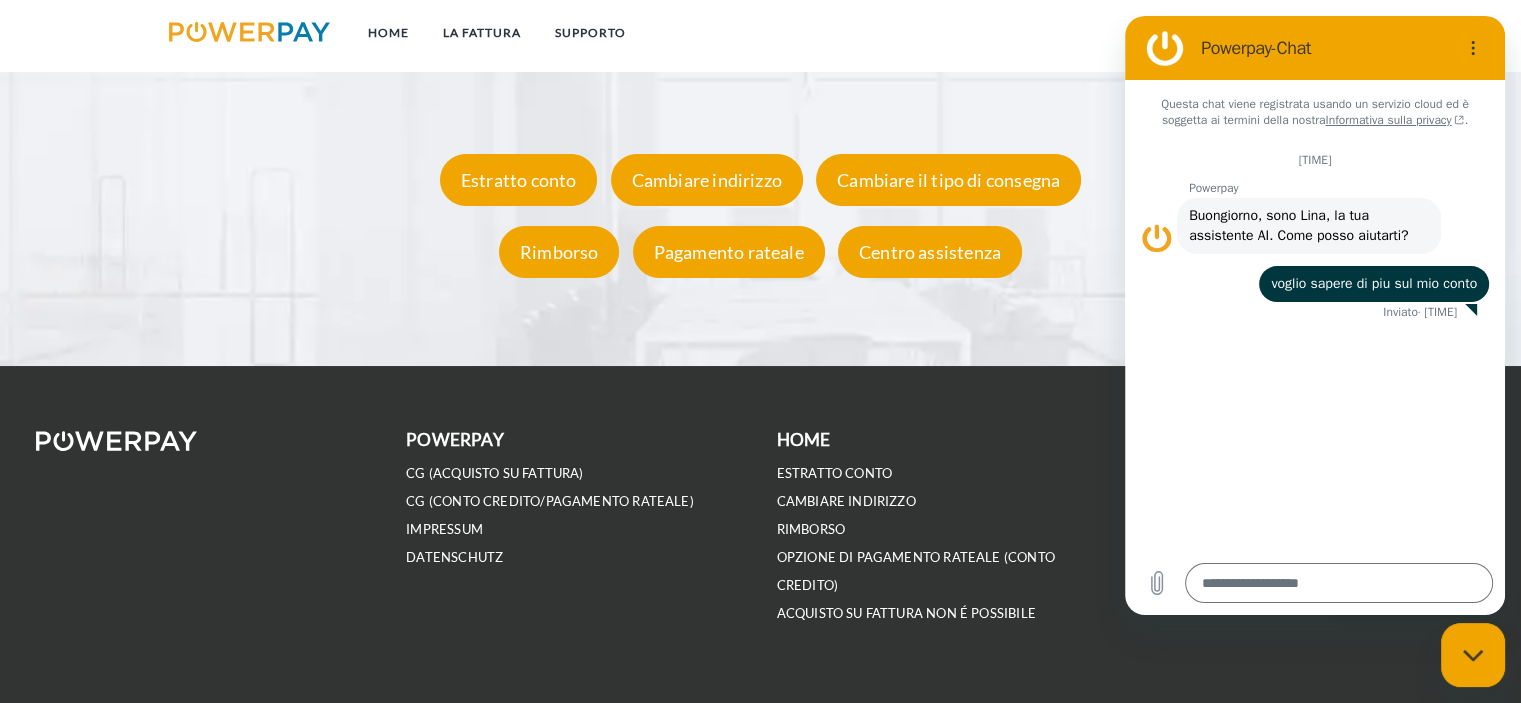 type on "*" 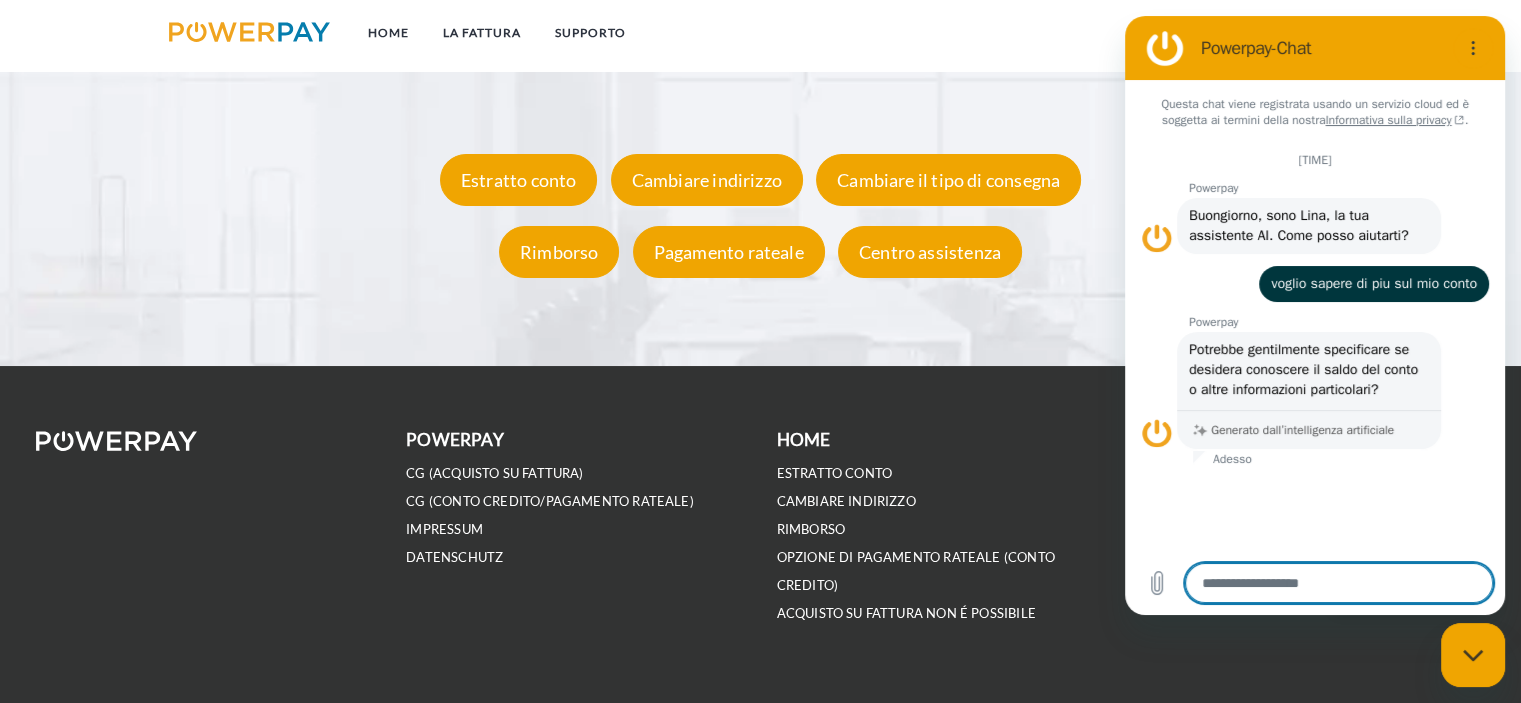 type on "*" 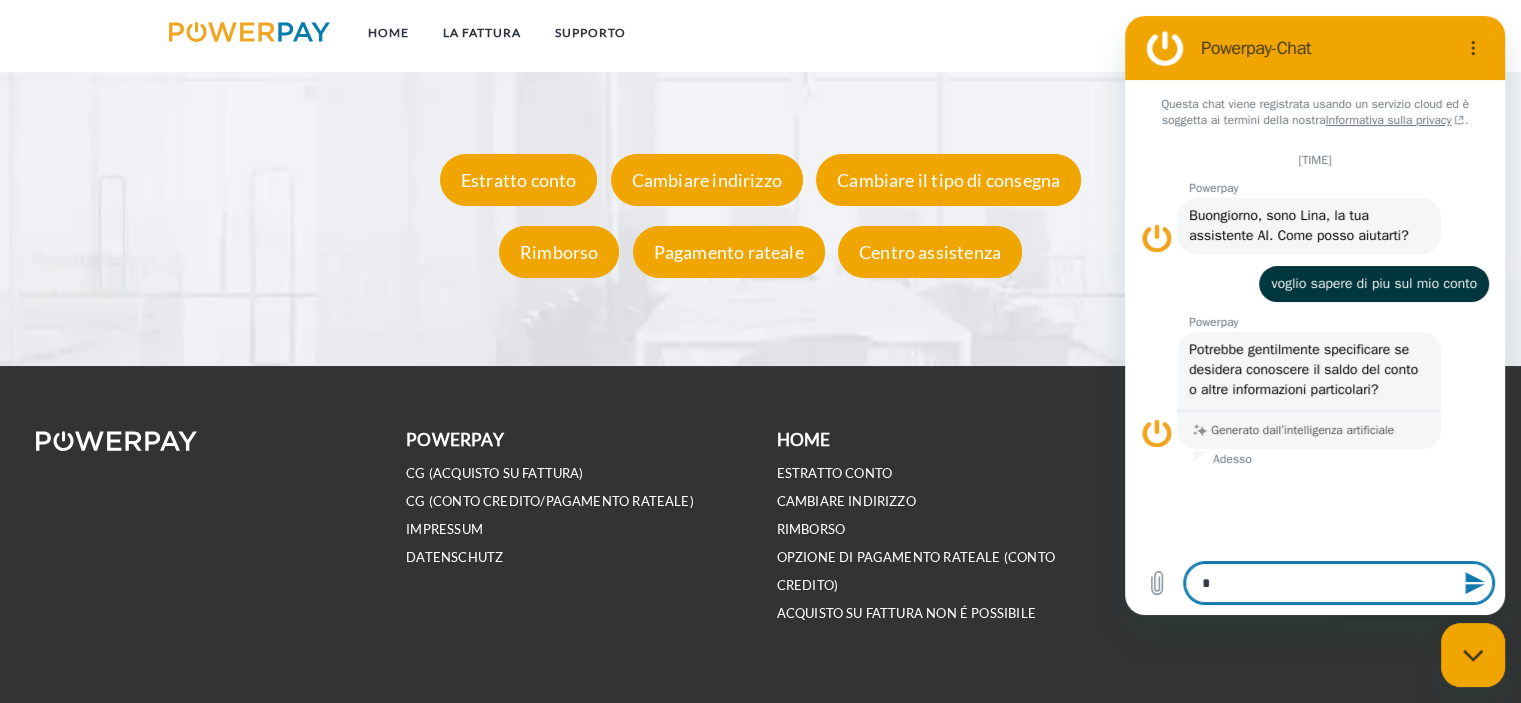 type on "**" 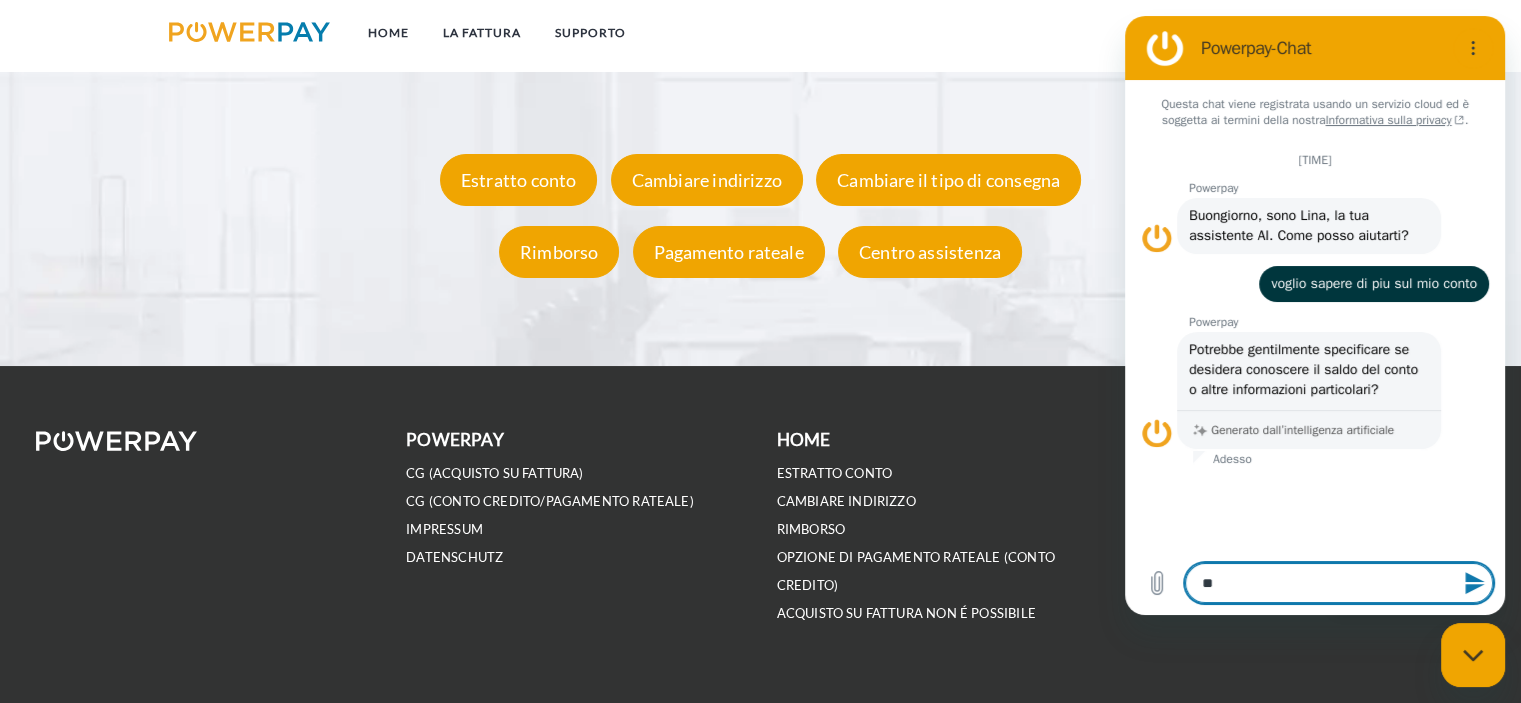 type on "***" 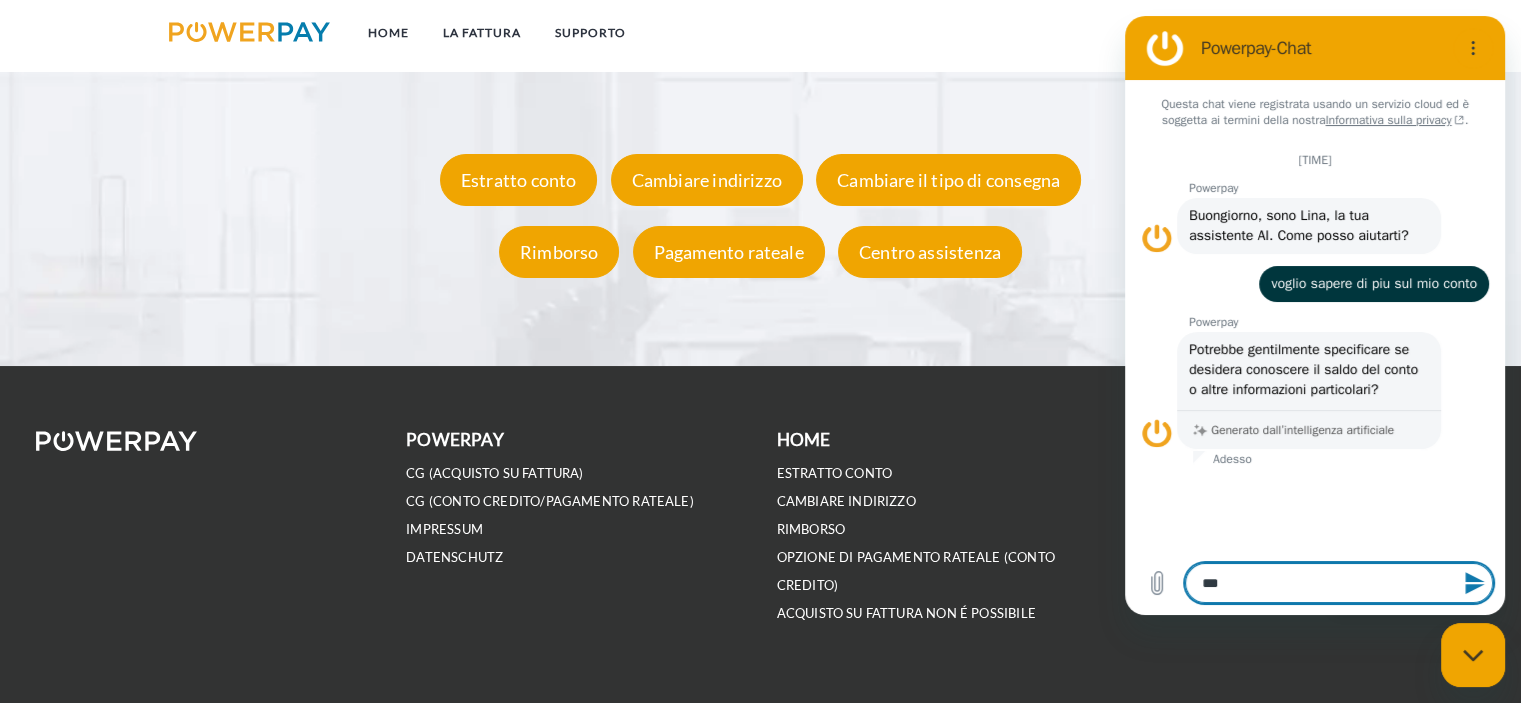 type on "****" 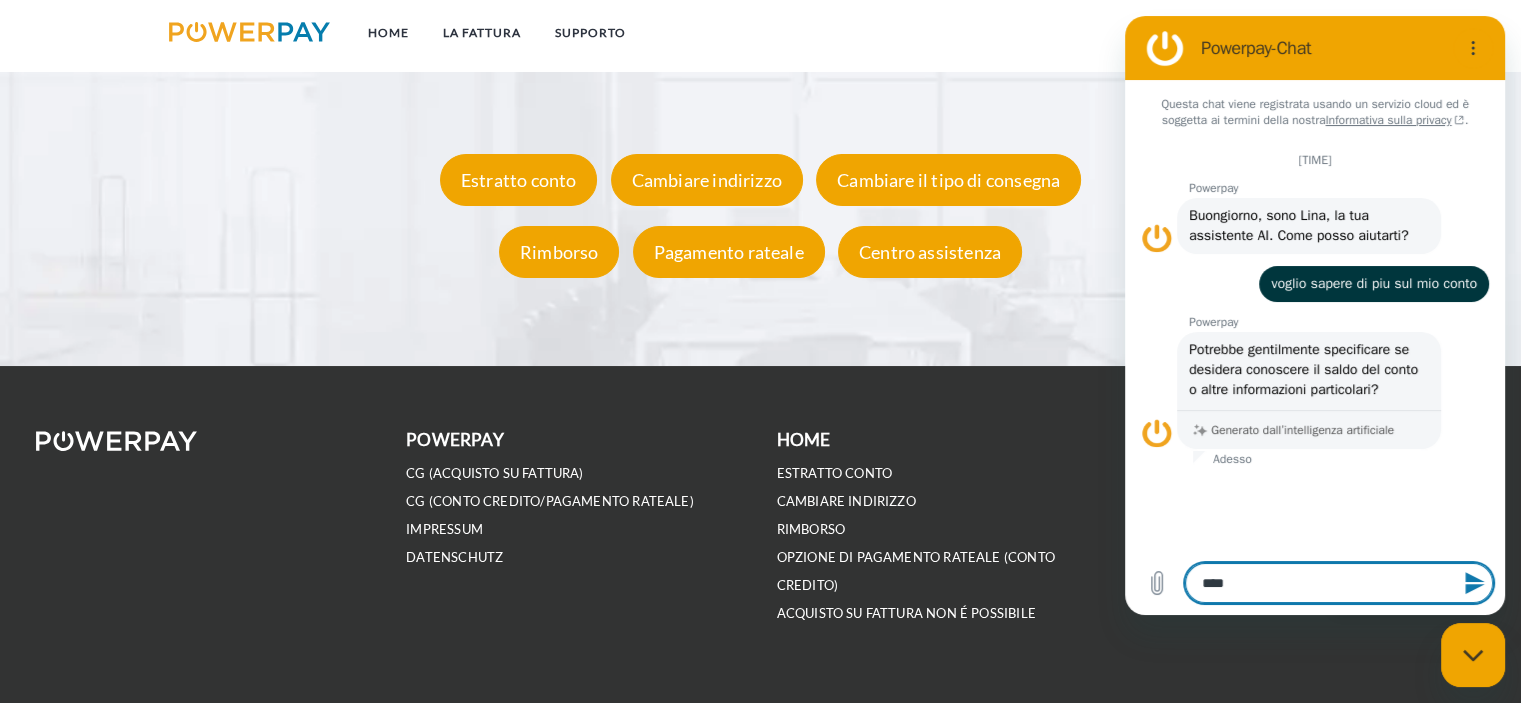 type on "*****" 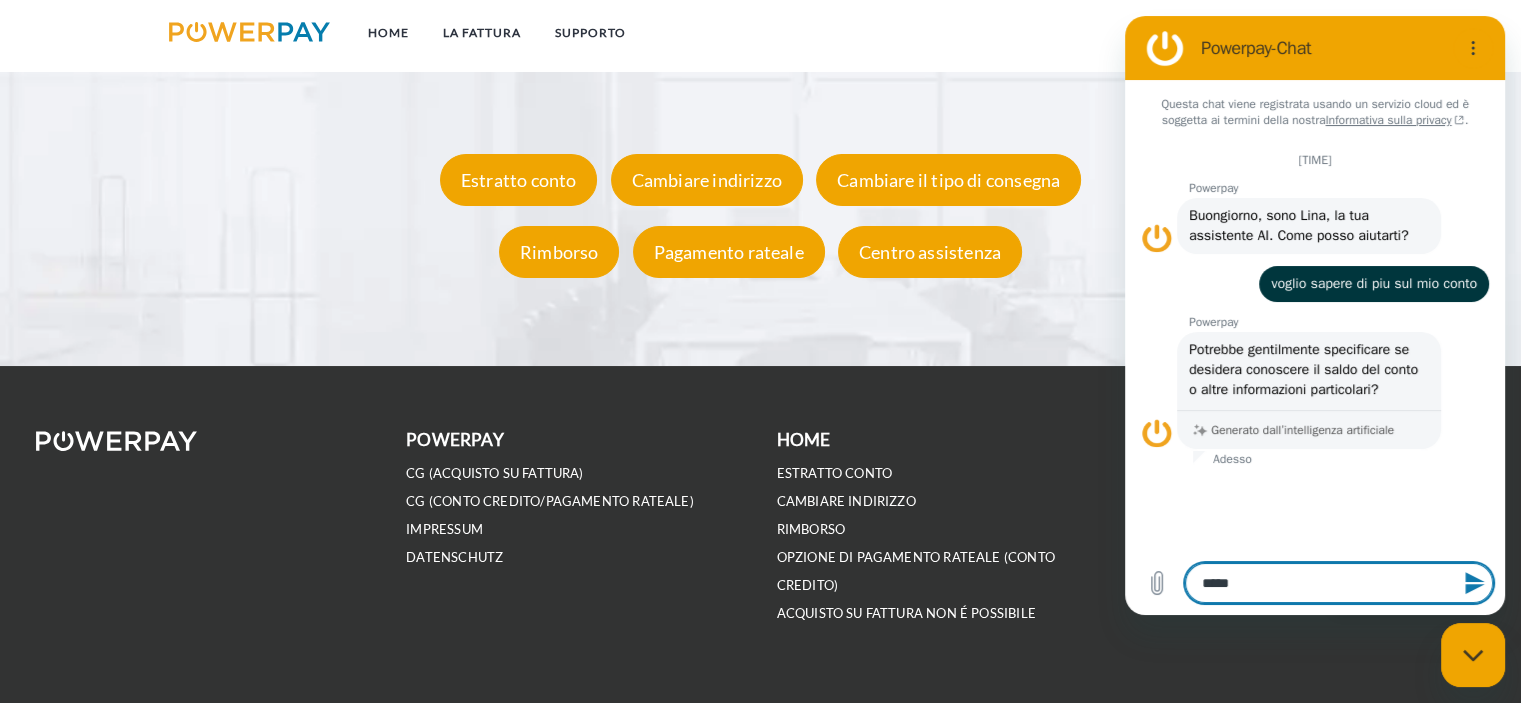 type 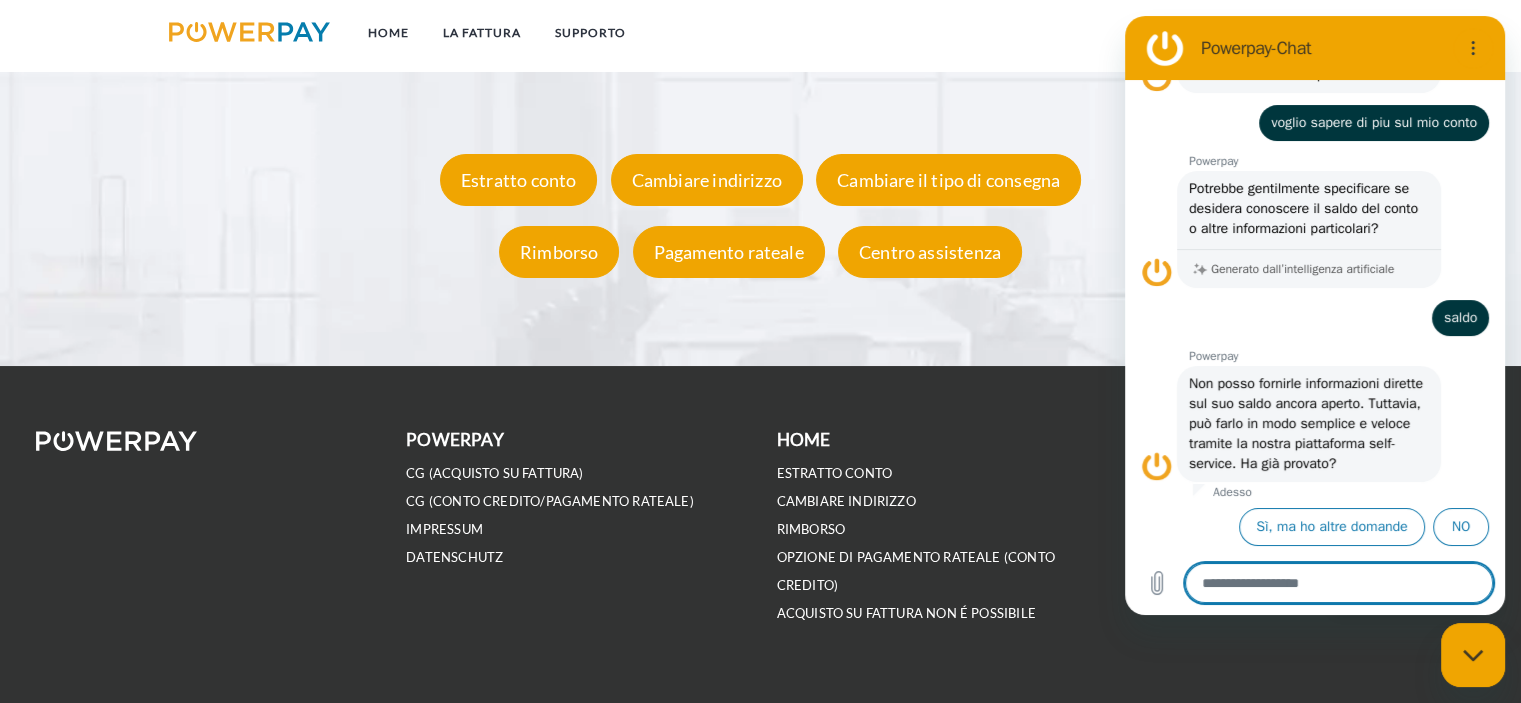 scroll, scrollTop: 200, scrollLeft: 0, axis: vertical 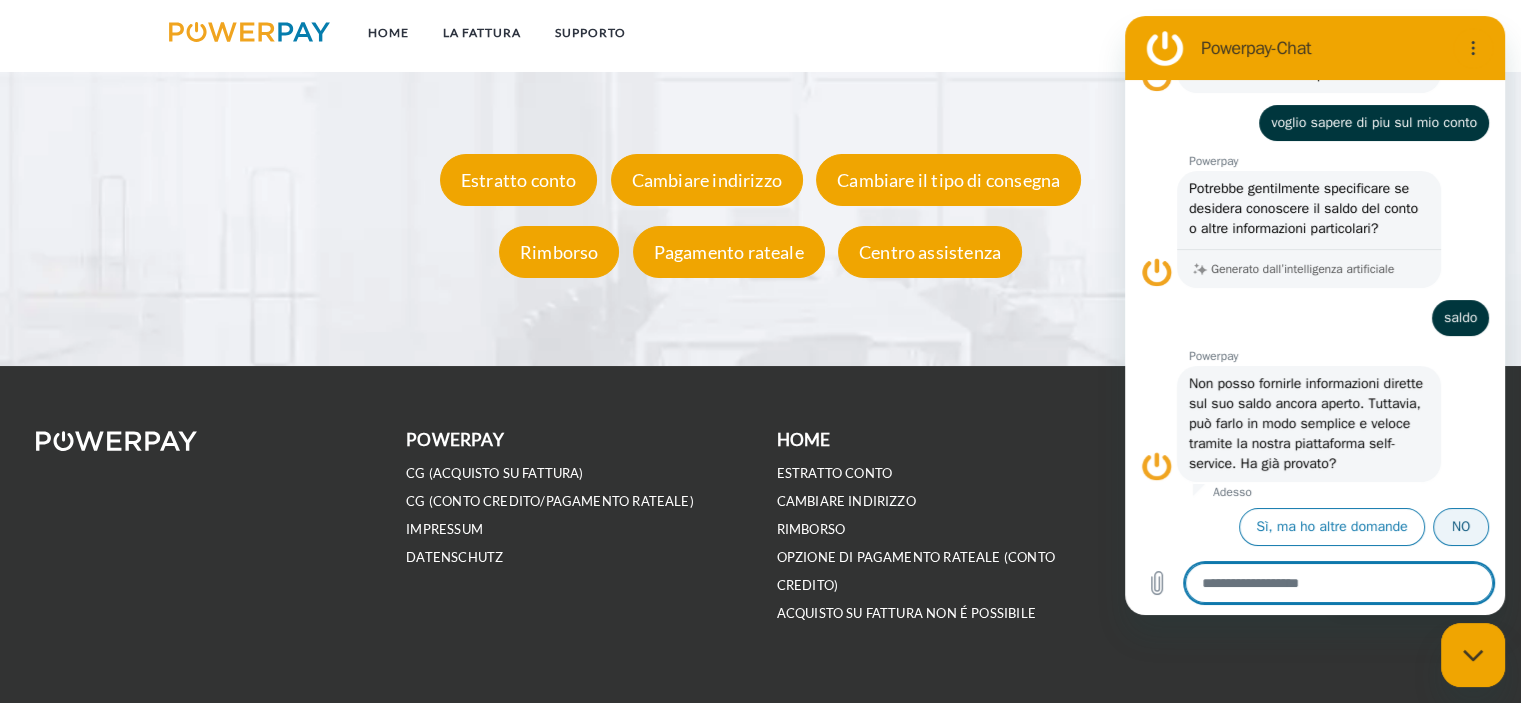 click on "NO" at bounding box center [1461, 527] 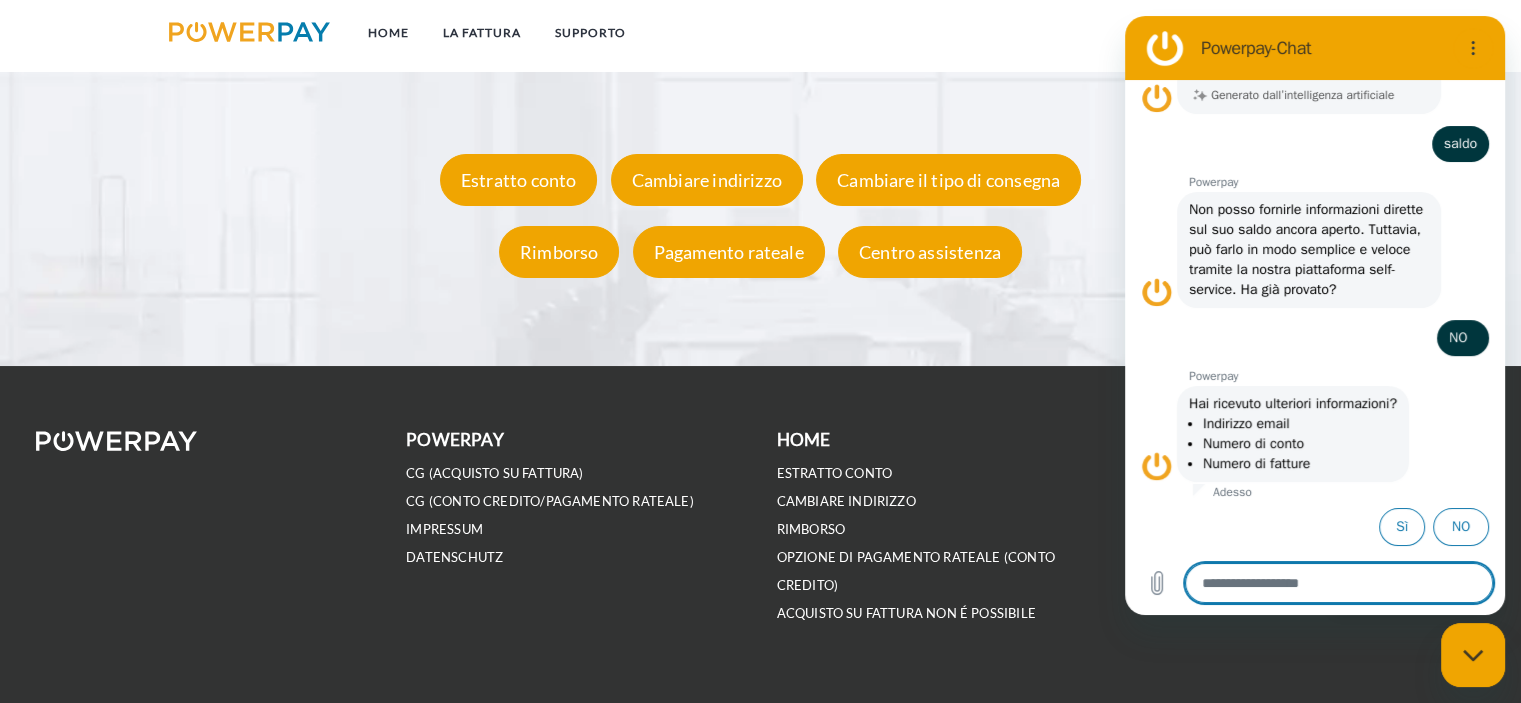 scroll, scrollTop: 374, scrollLeft: 0, axis: vertical 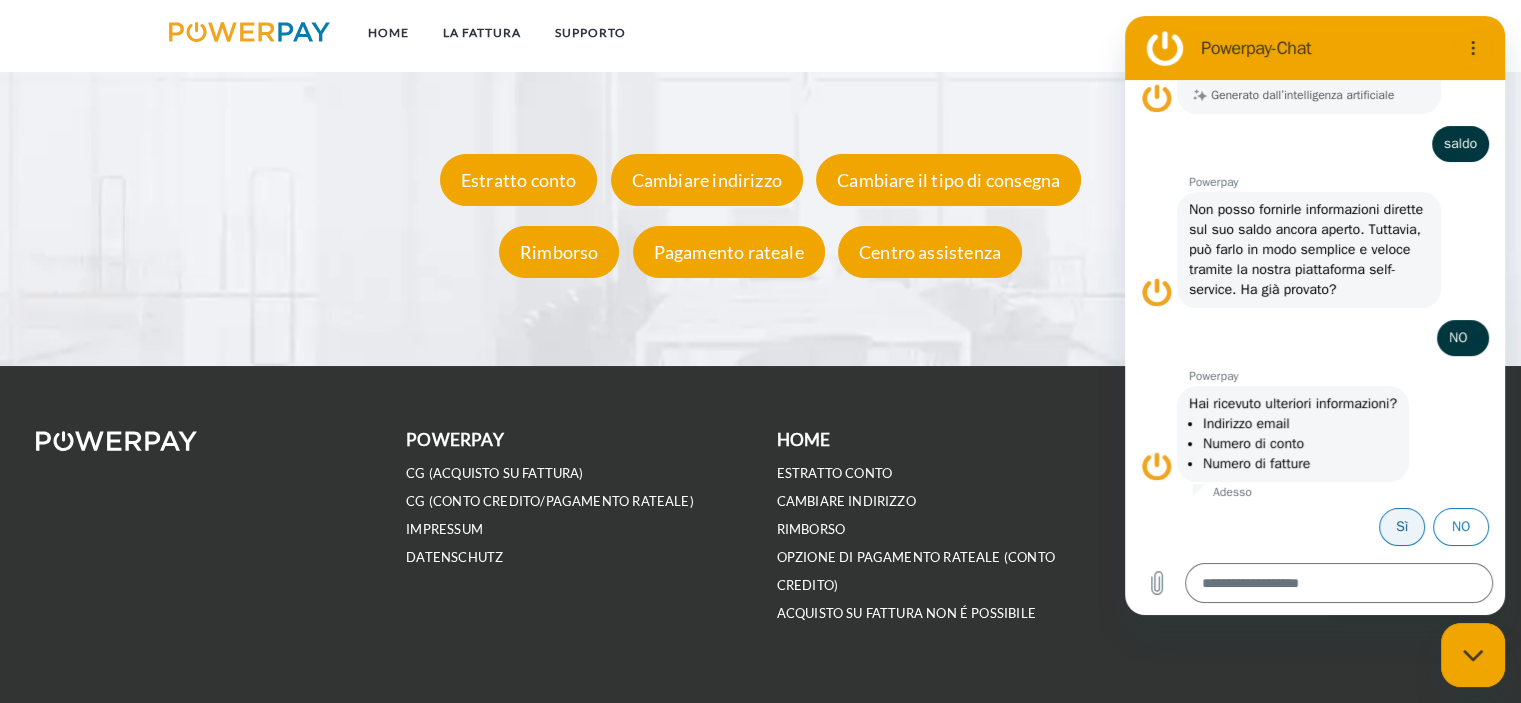 click on "Sì" at bounding box center (1402, 527) 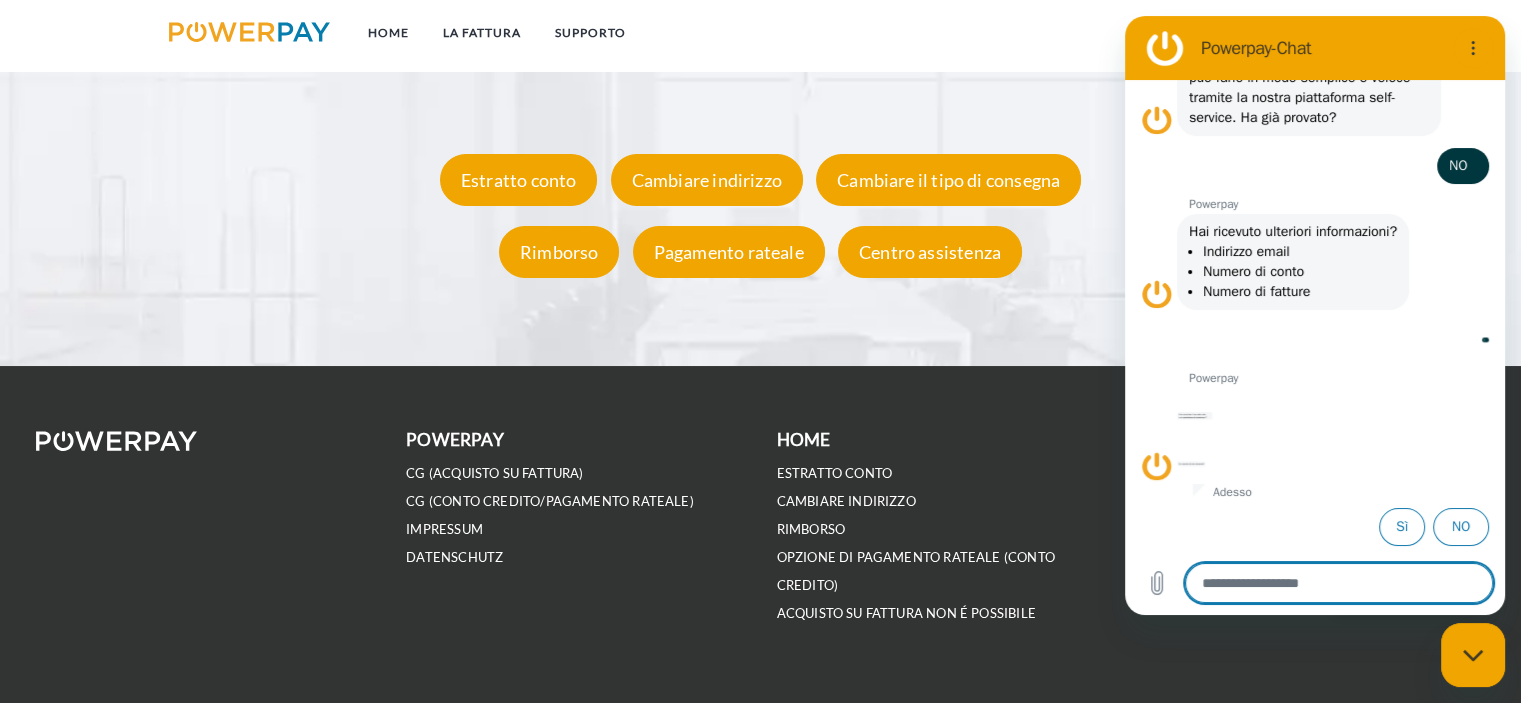 scroll, scrollTop: 546, scrollLeft: 0, axis: vertical 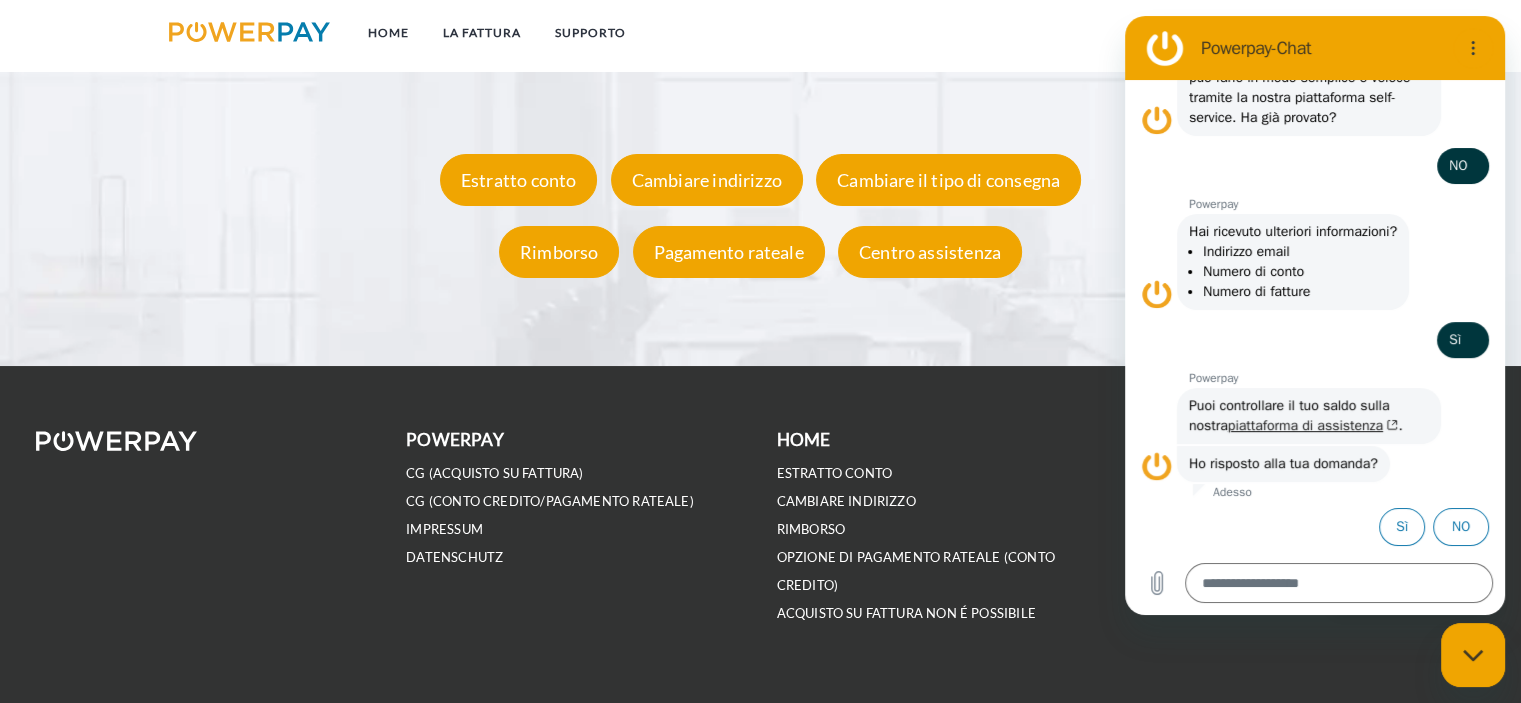 click on "piattaforma di assistenza" at bounding box center (1313, 425) 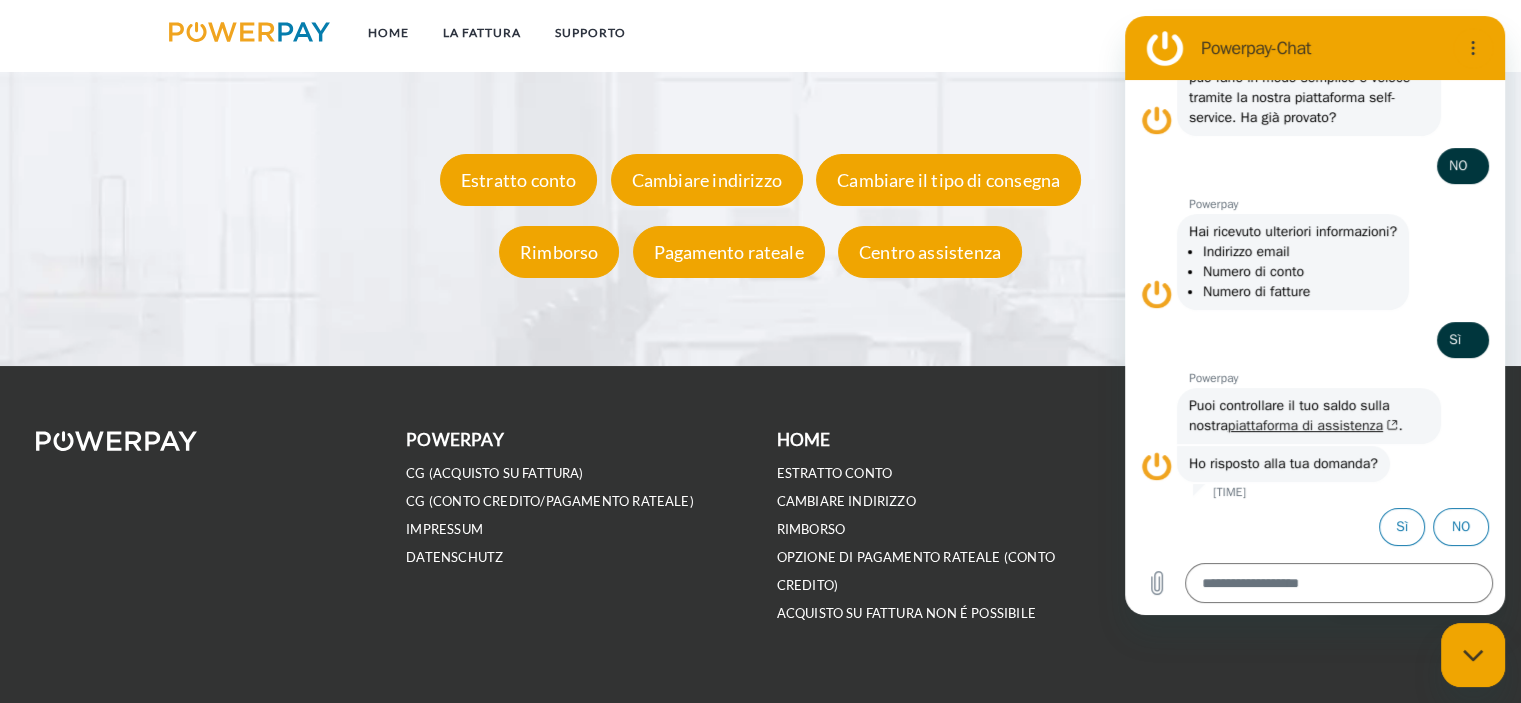 type on "*" 